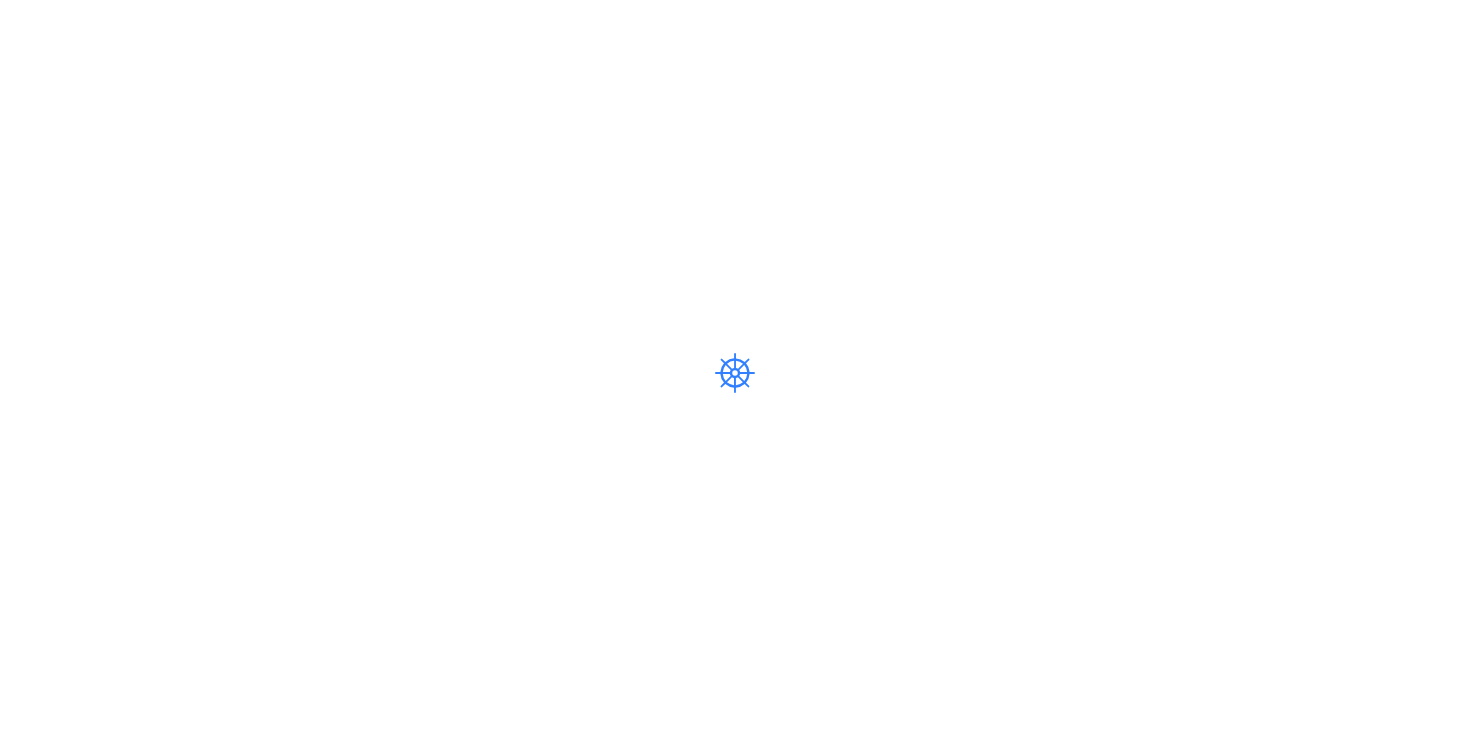 scroll, scrollTop: 0, scrollLeft: 0, axis: both 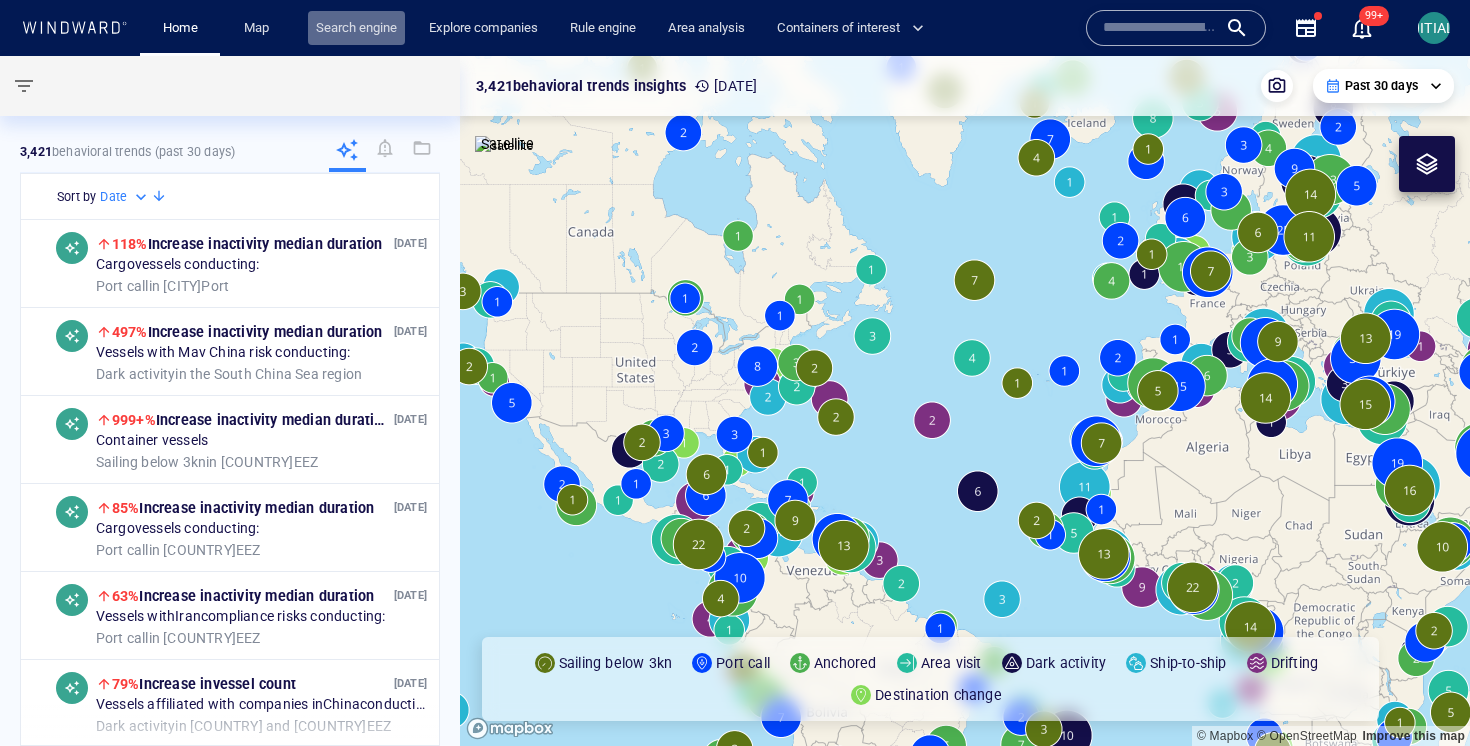 click on "Search engine" at bounding box center (356, 28) 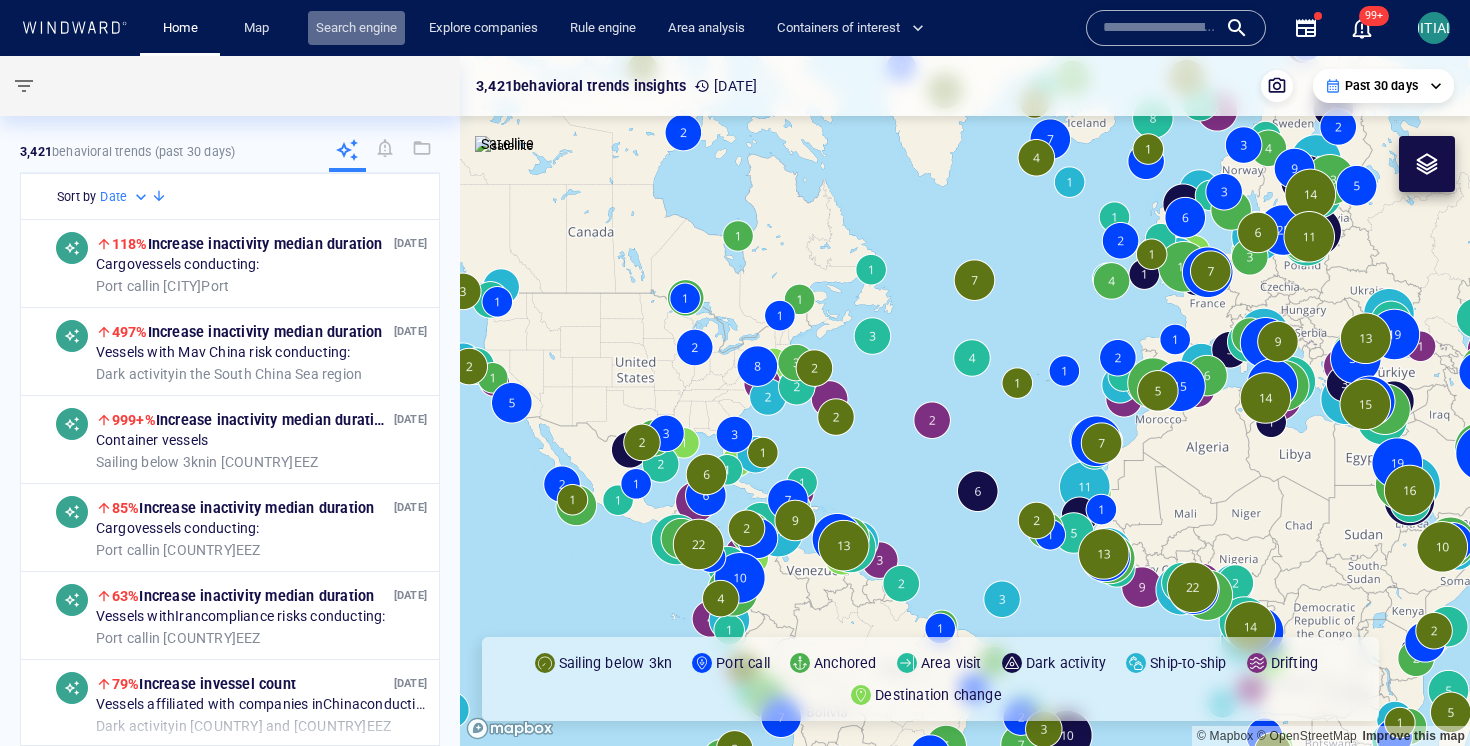 scroll, scrollTop: 0, scrollLeft: 0, axis: both 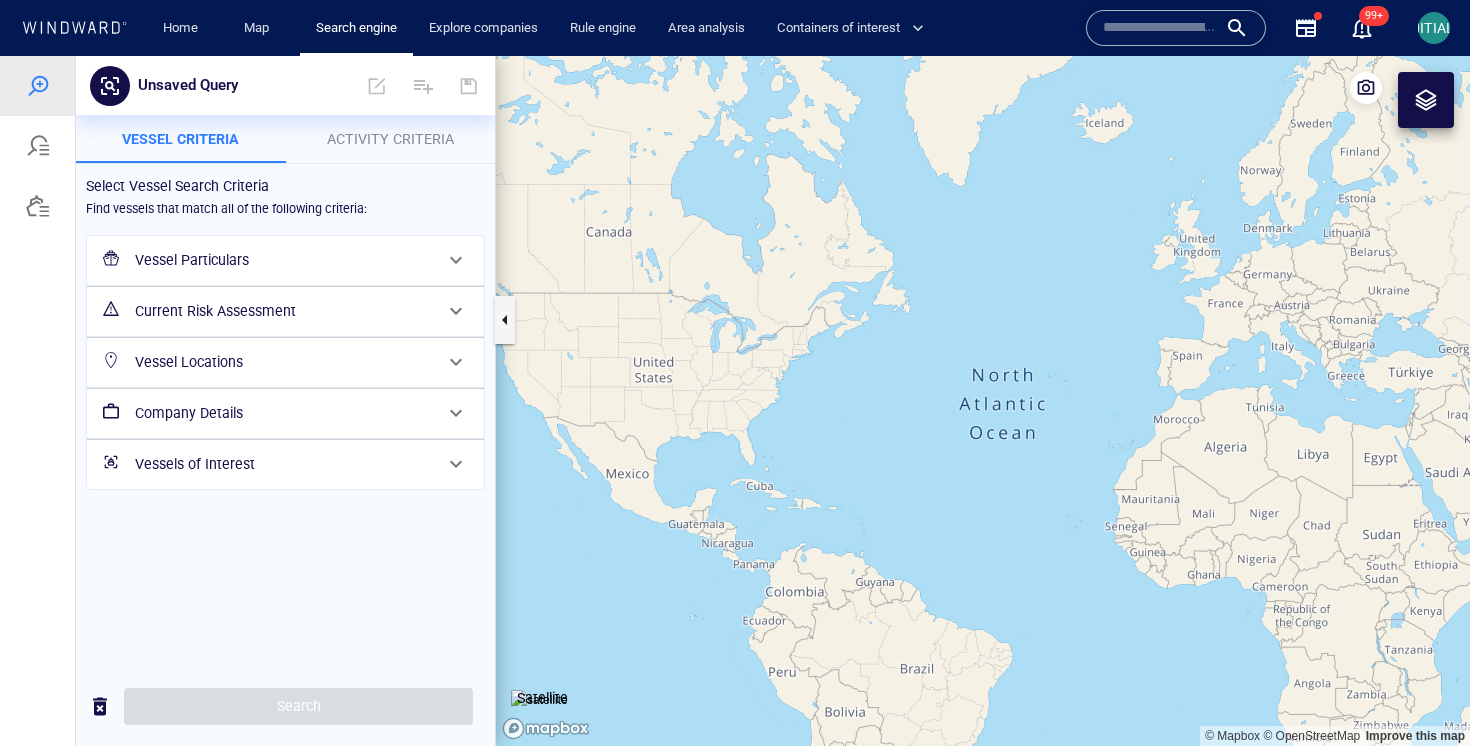 click on "Vessel Particulars" at bounding box center (283, 260) 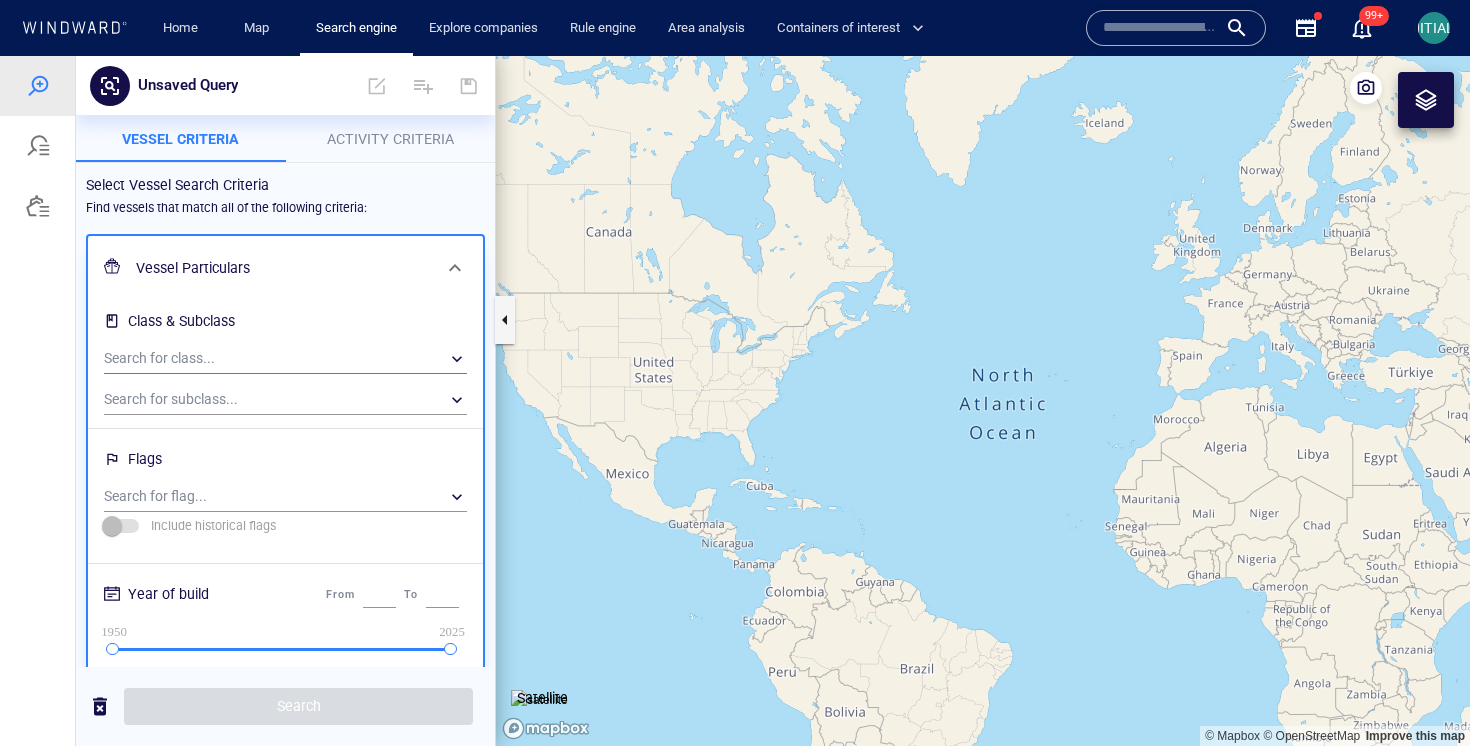 click on "​" at bounding box center (285, 359) 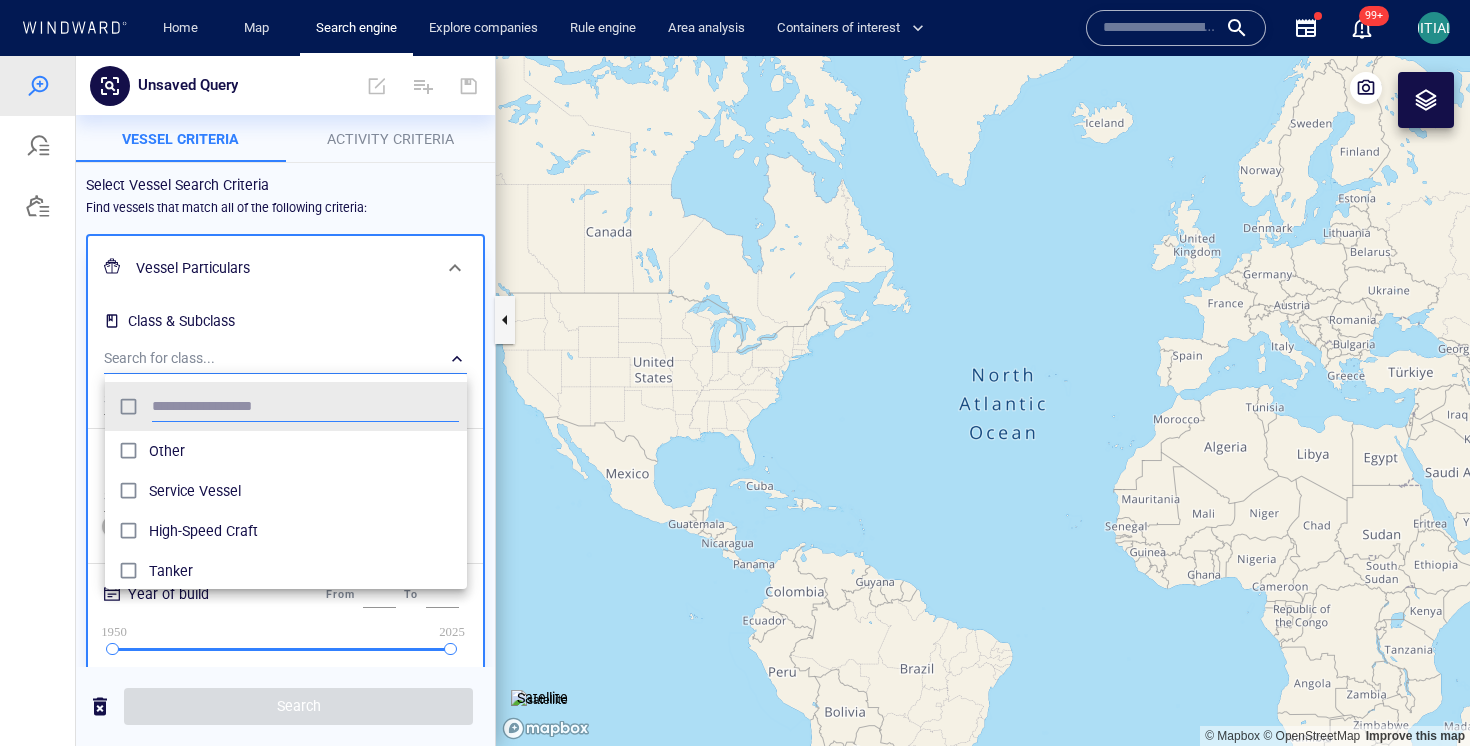 scroll, scrollTop: 0, scrollLeft: 1, axis: horizontal 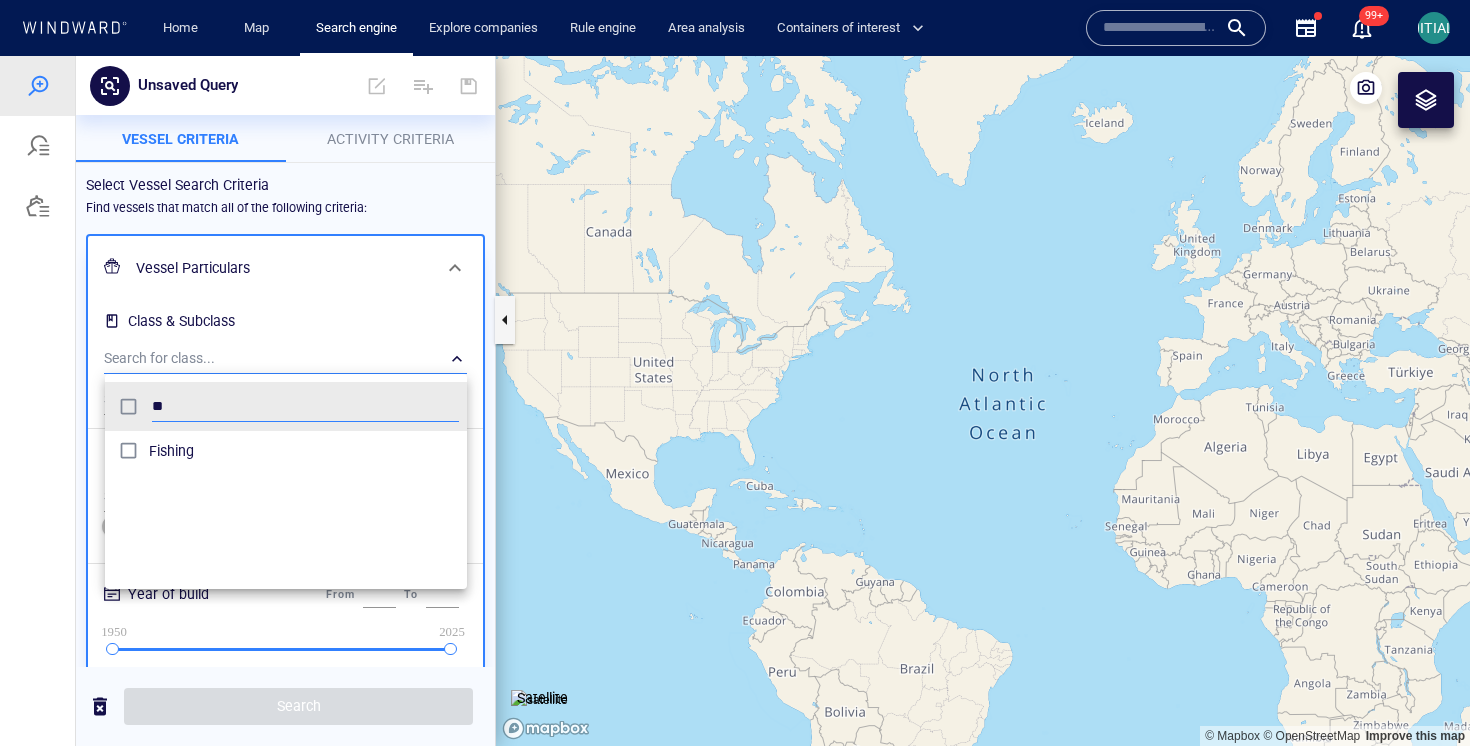 type on "**" 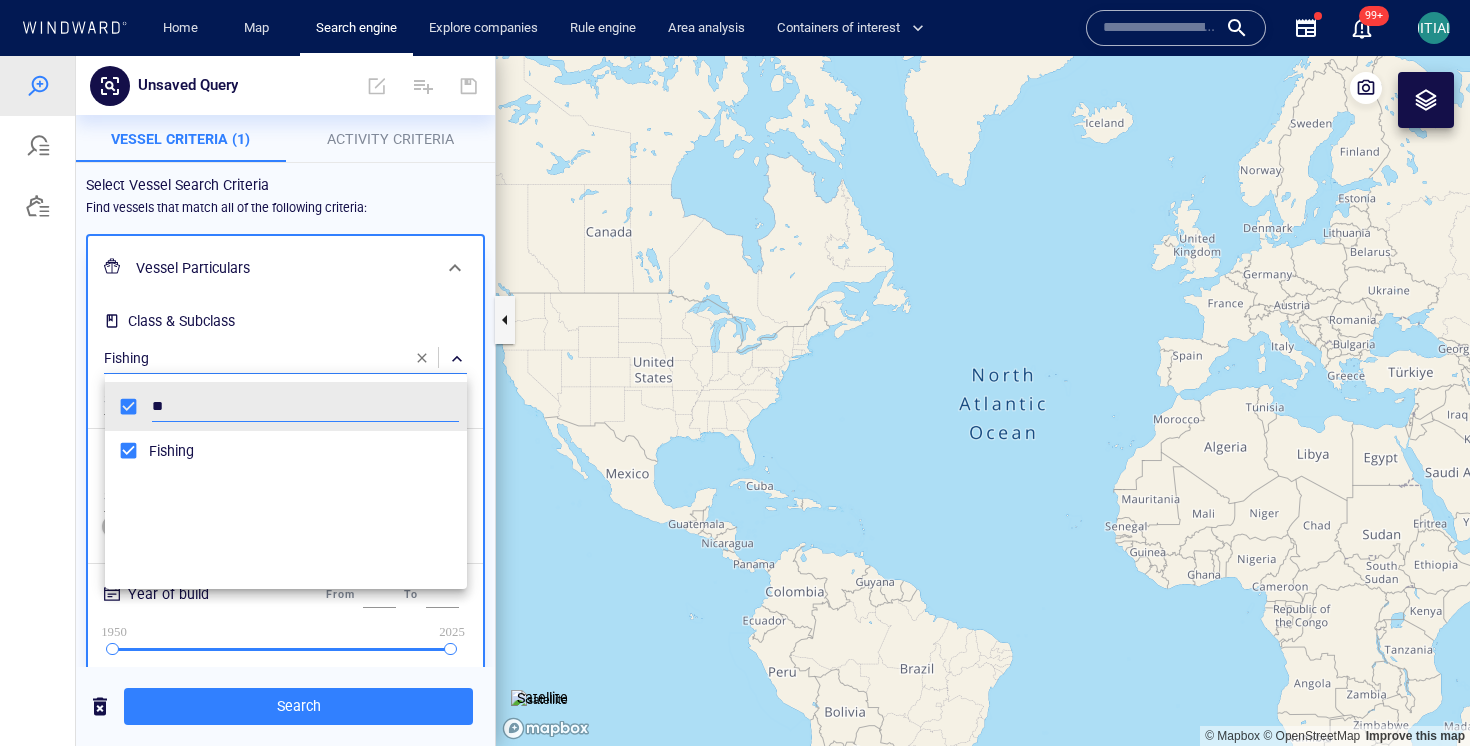 click at bounding box center (735, 401) 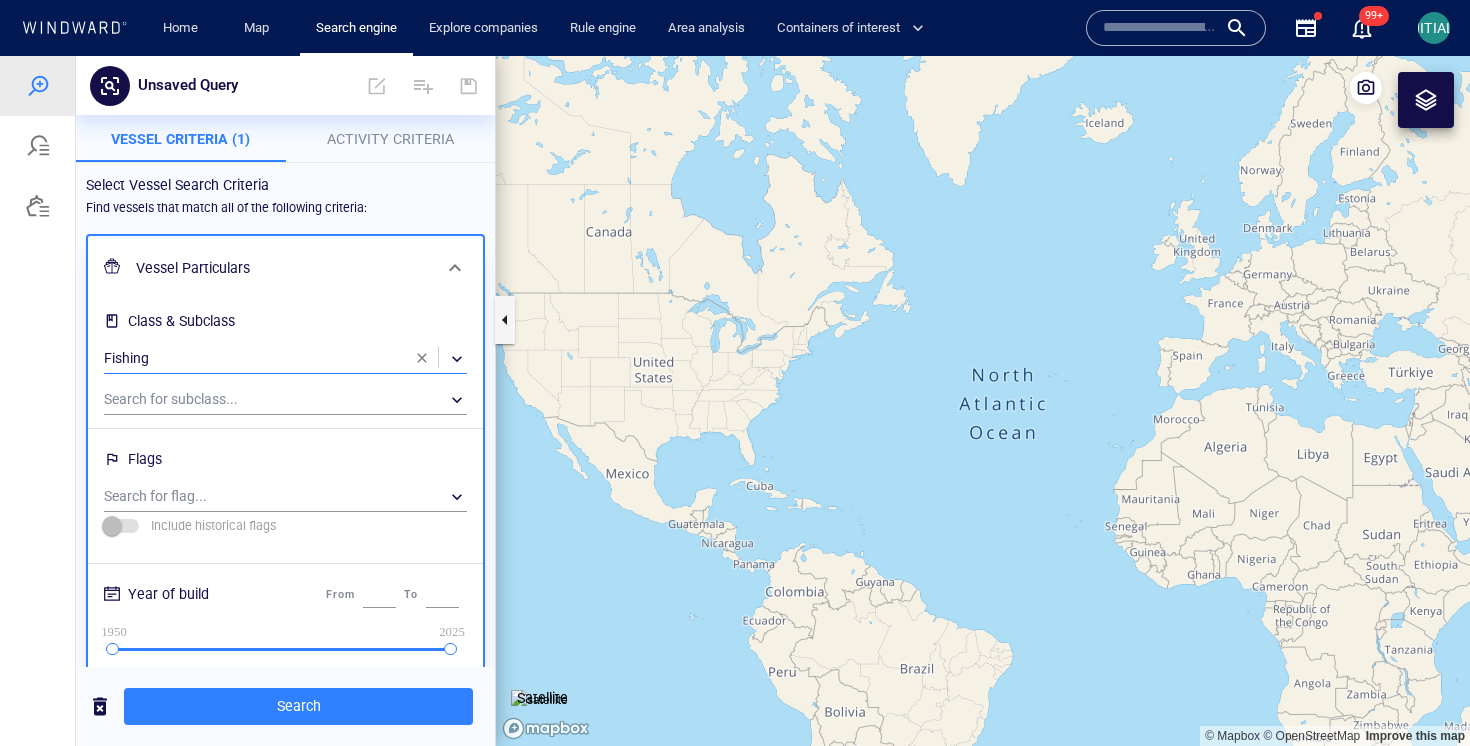 click on "Activity Criteria" at bounding box center [390, 139] 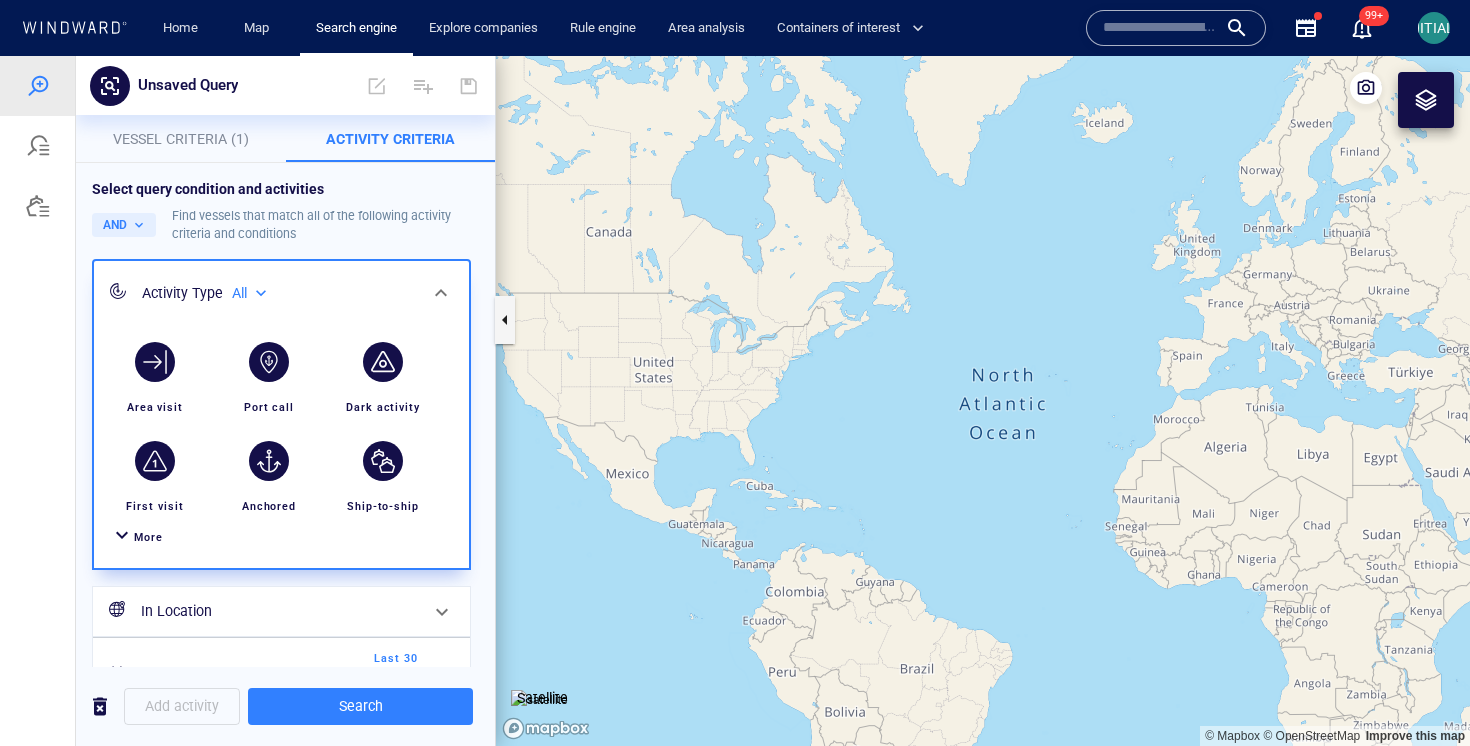 click on "More" at bounding box center (148, 537) 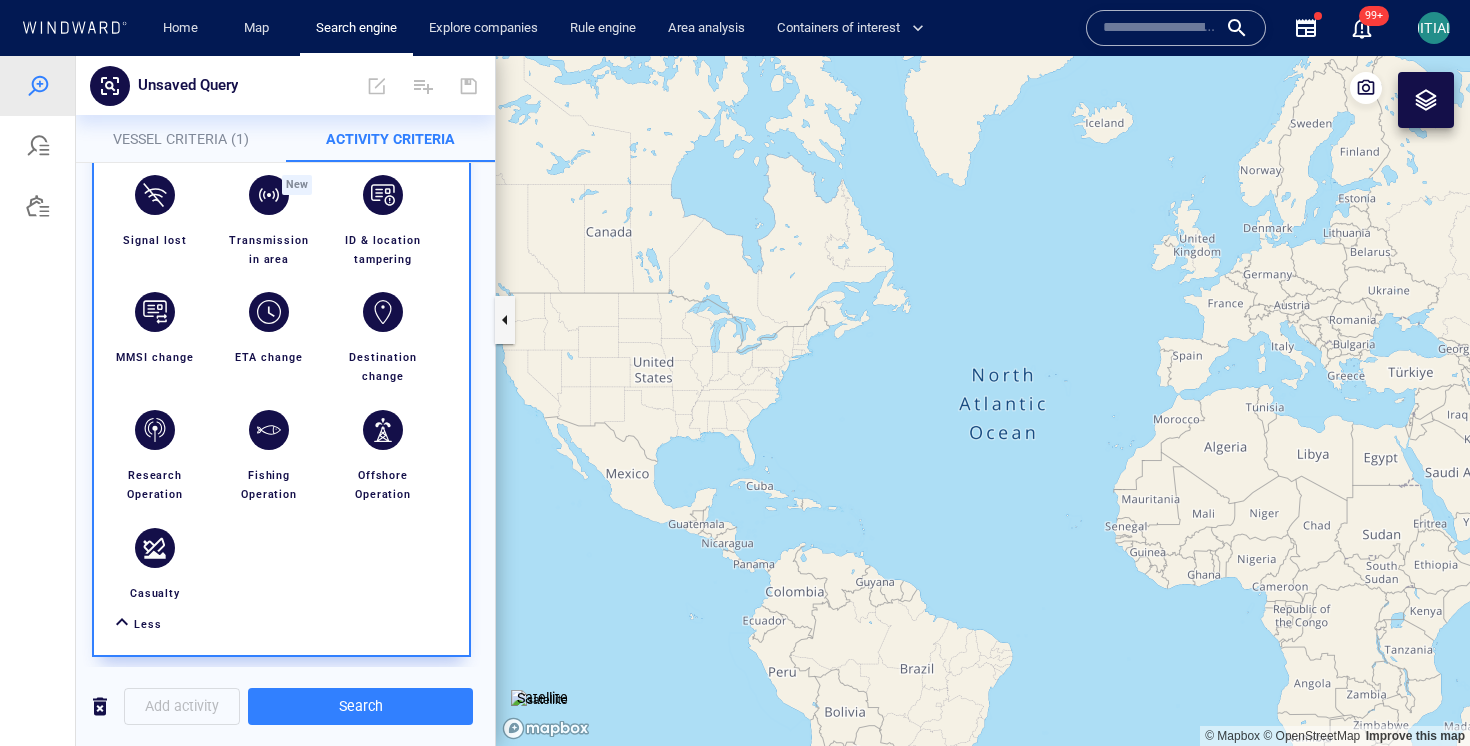scroll, scrollTop: 495, scrollLeft: 0, axis: vertical 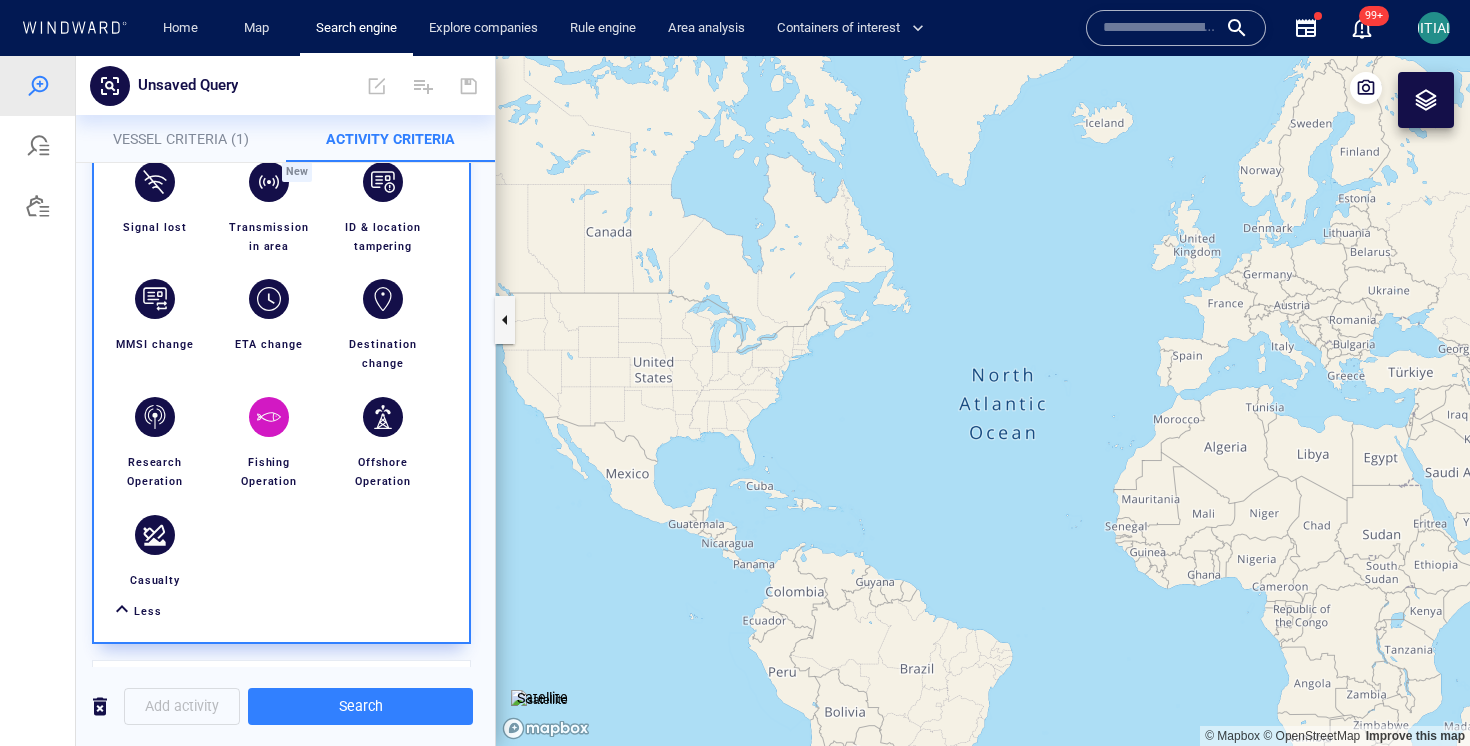click at bounding box center (269, 417) 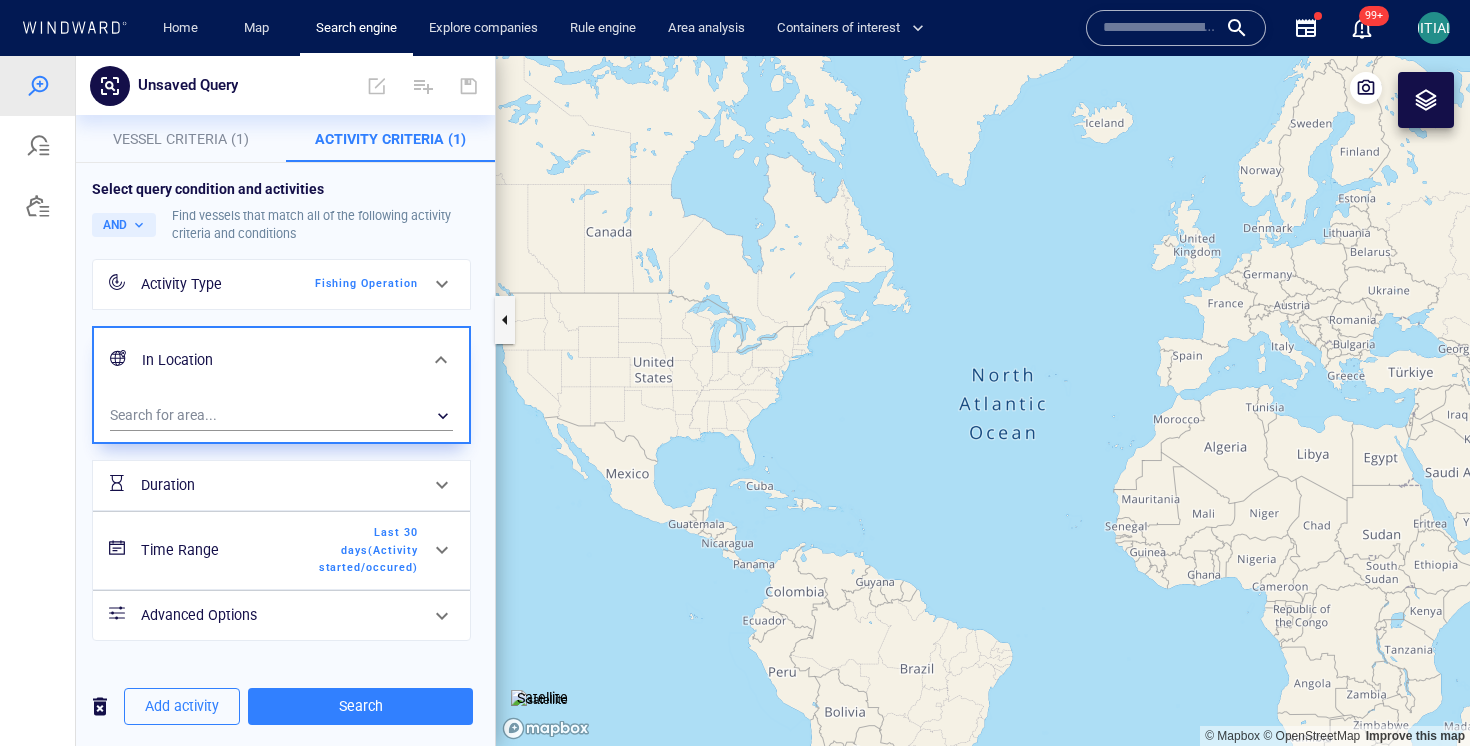 scroll, scrollTop: 0, scrollLeft: 0, axis: both 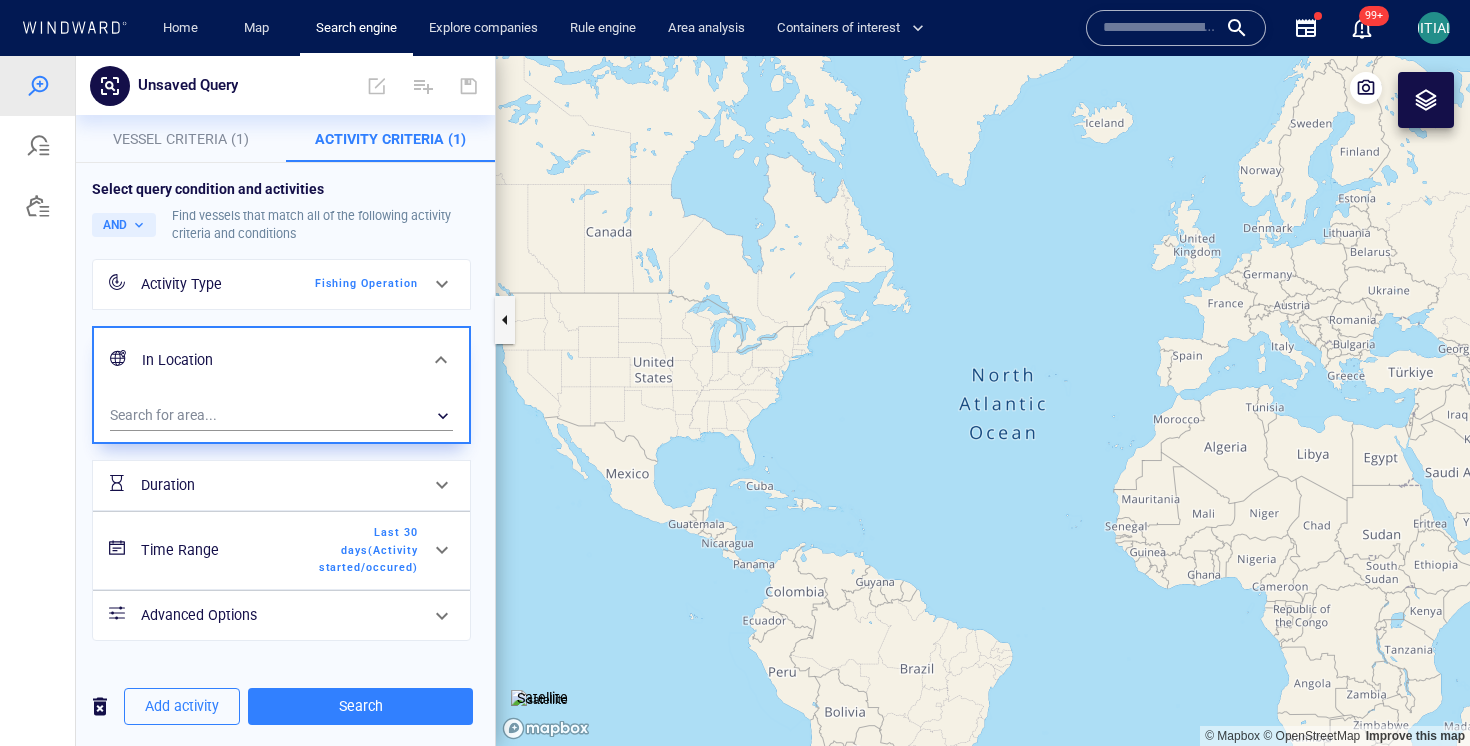 click on "Last 30 days  ( Activity started/occured )" at bounding box center (360, 550) 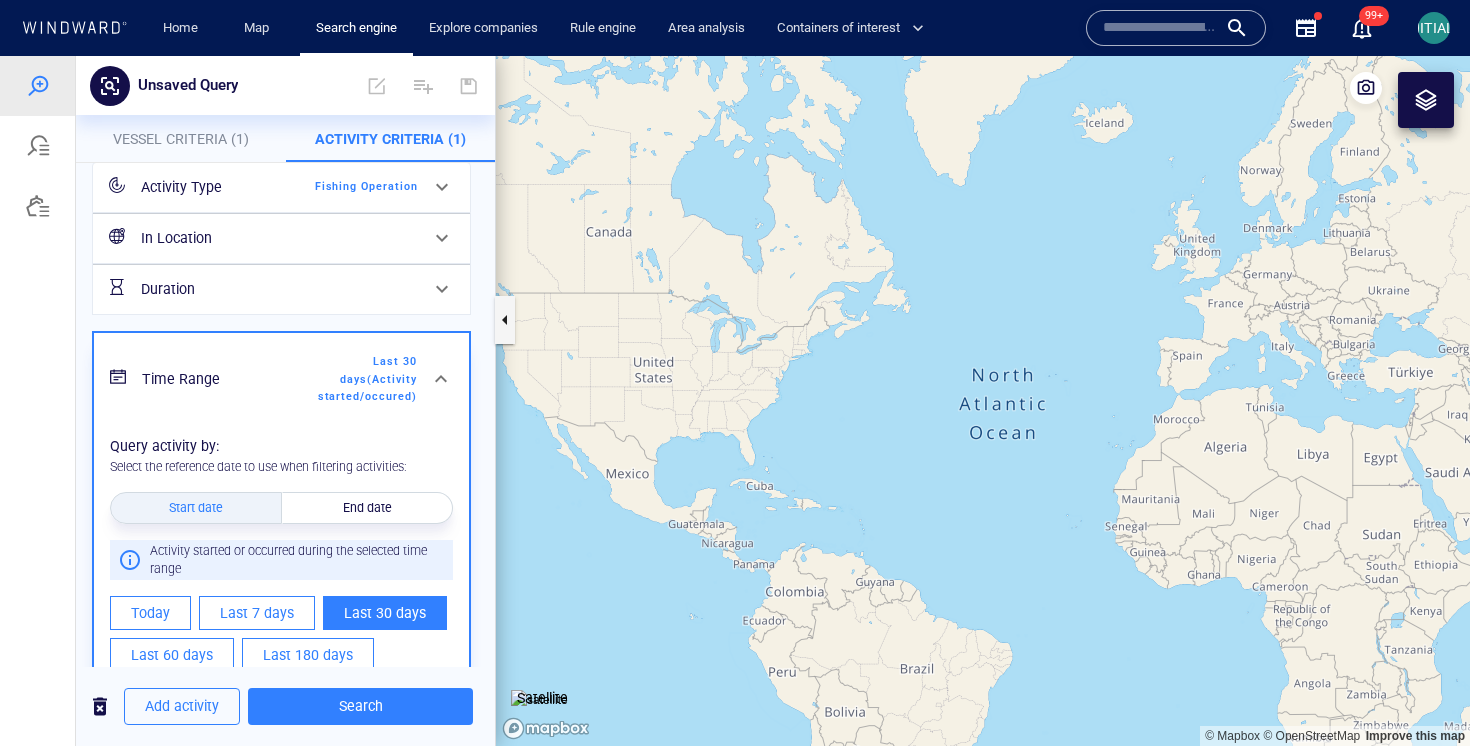 scroll, scrollTop: 285, scrollLeft: 0, axis: vertical 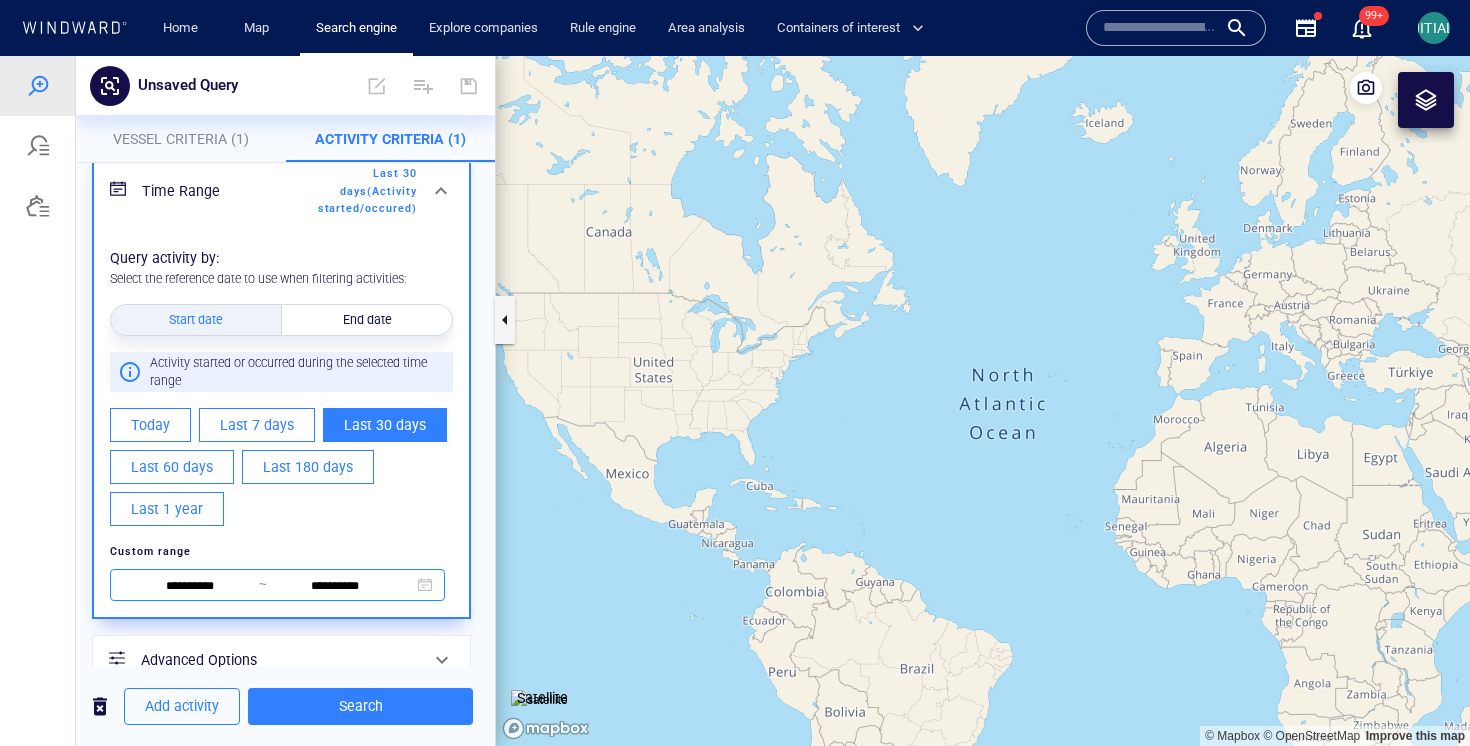 click on "**********" at bounding box center (190, 587) 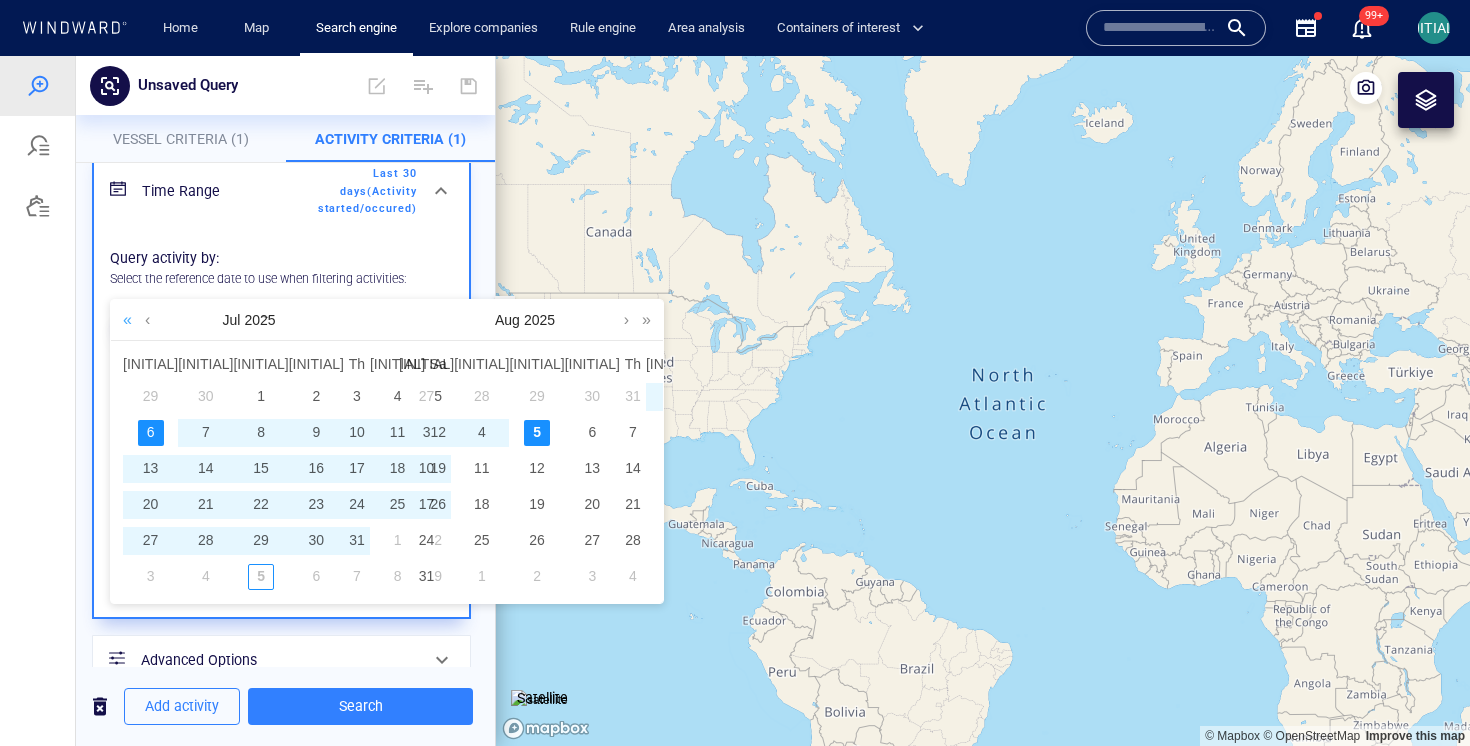 click at bounding box center [127, 320] 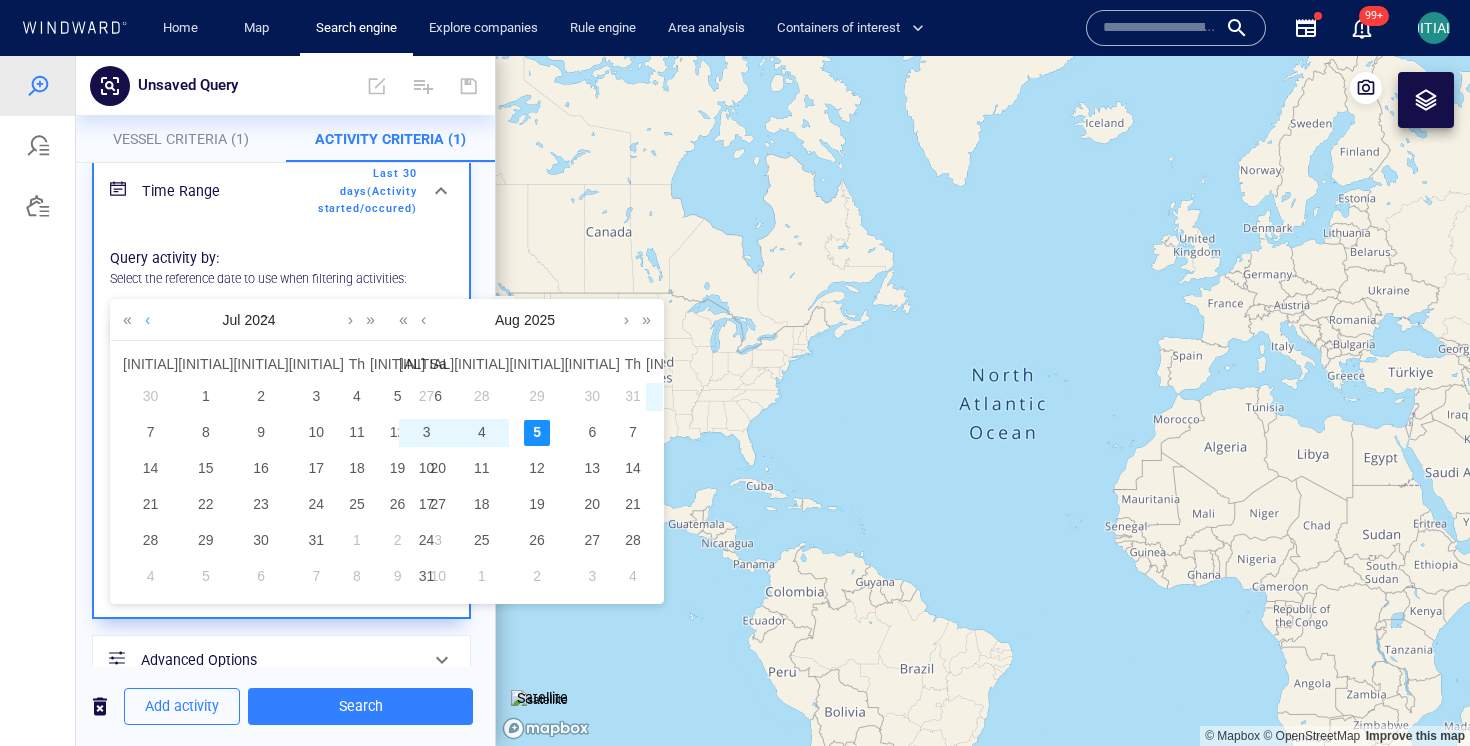 click at bounding box center (147, 320) 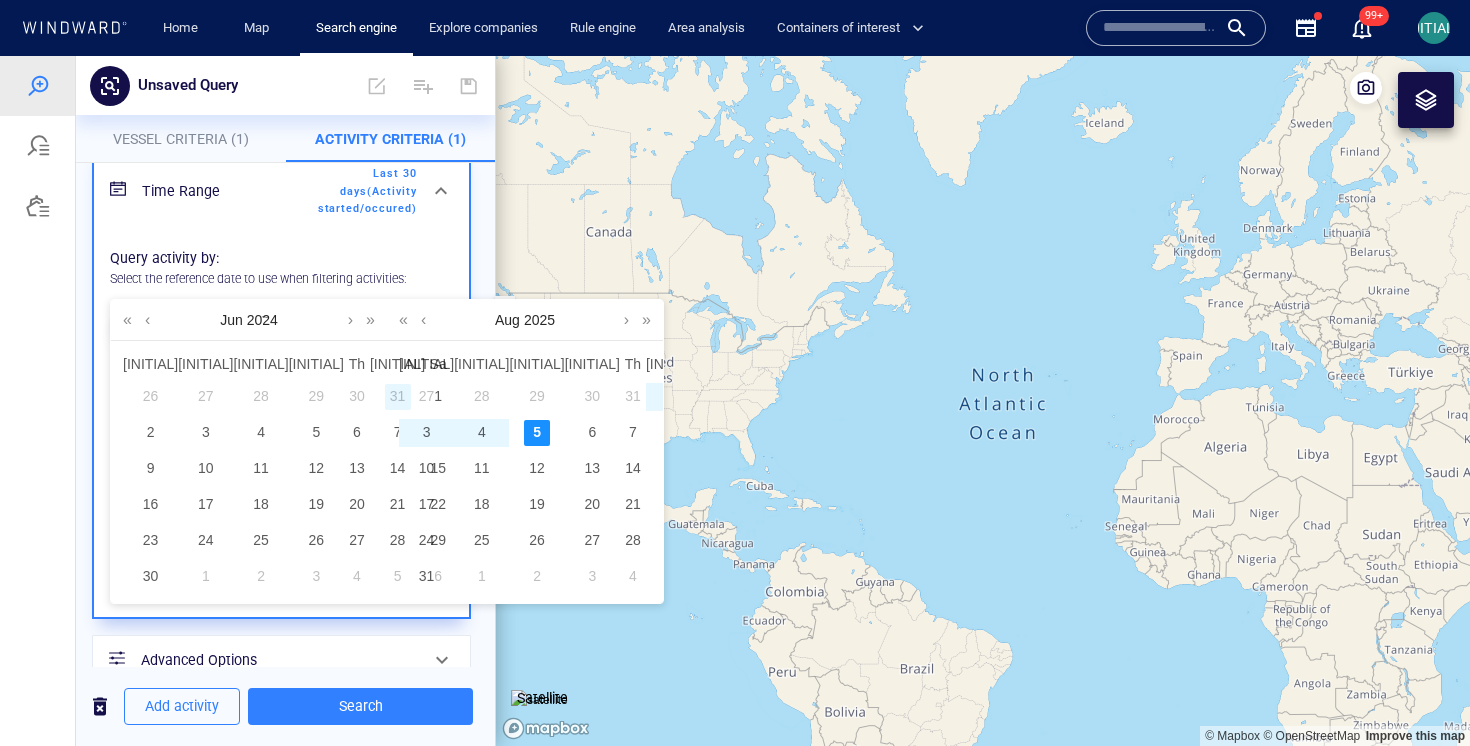 click on "31" at bounding box center [398, 397] 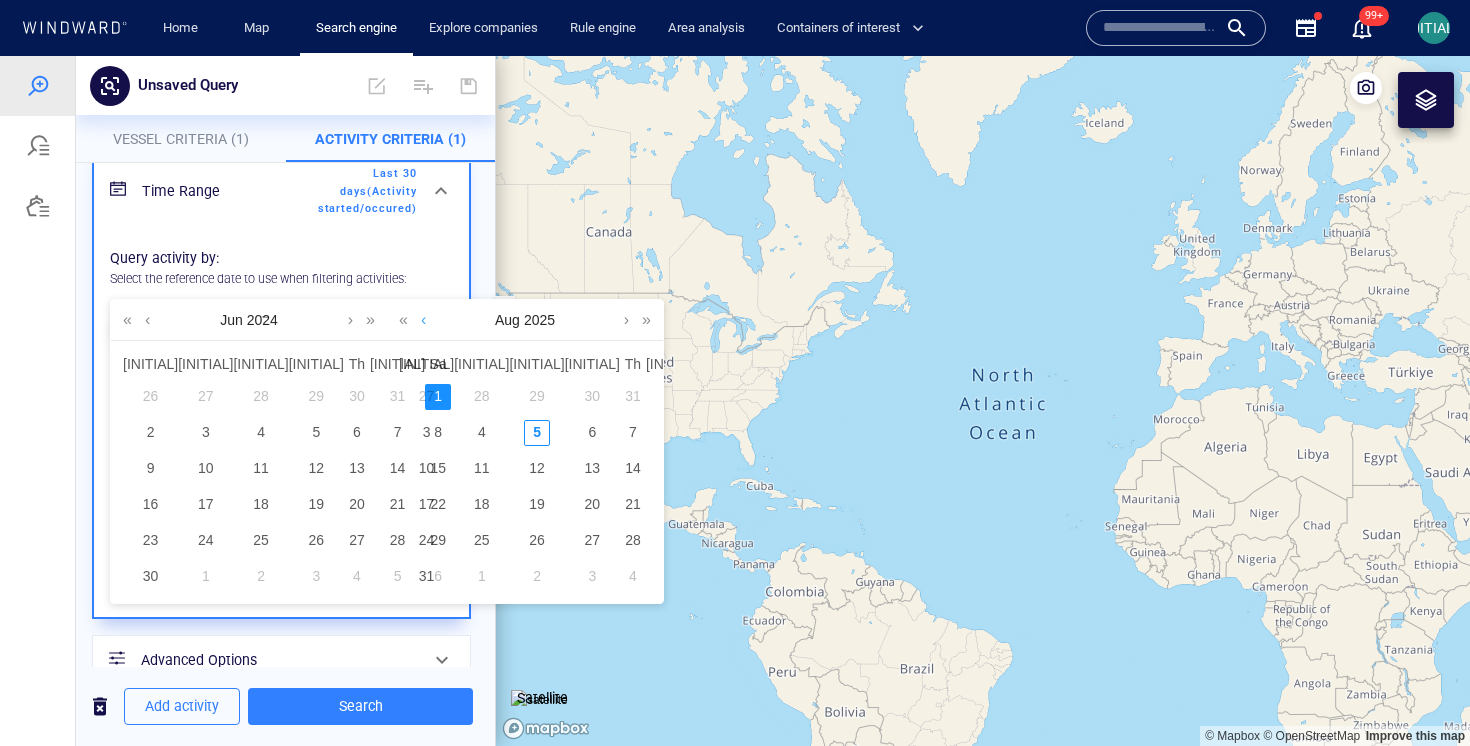 click at bounding box center (423, 320) 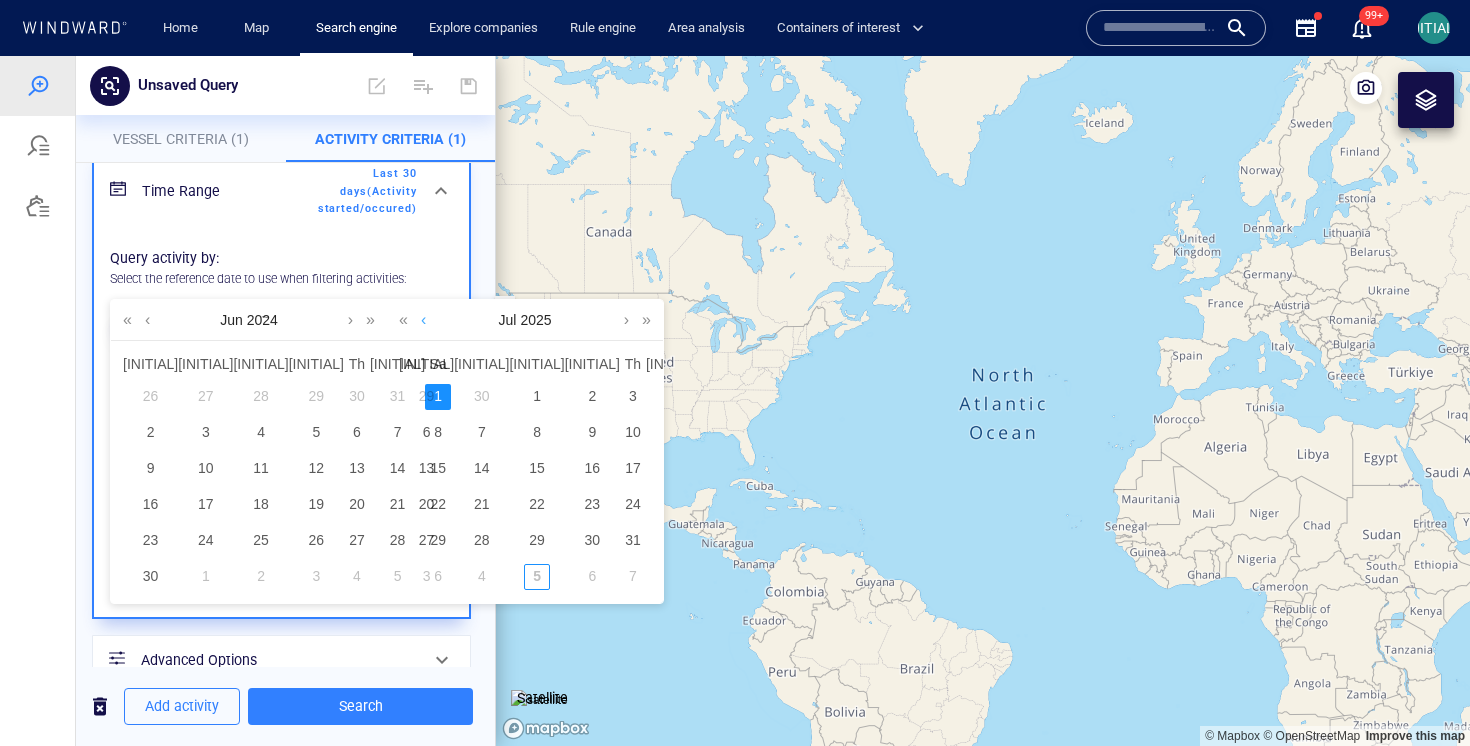 click at bounding box center [423, 320] 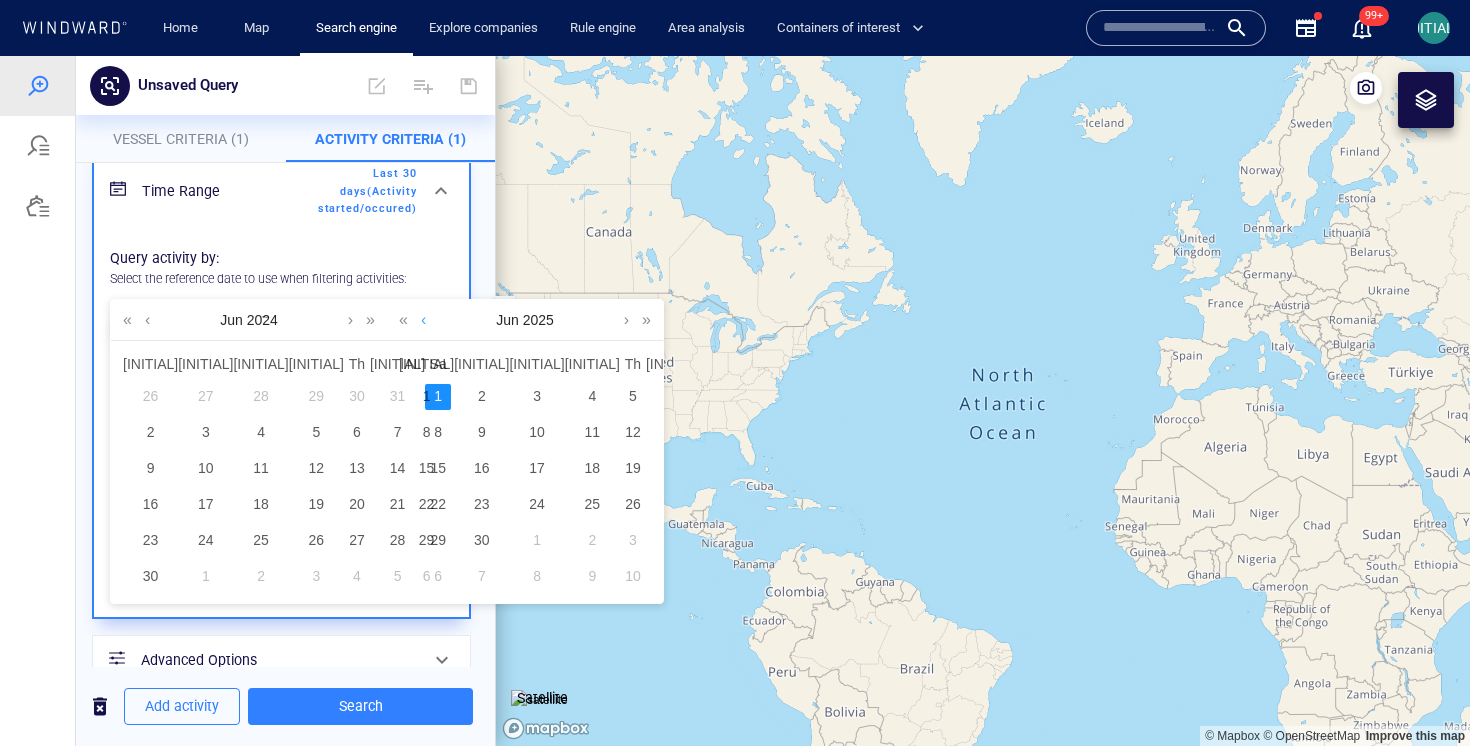 click at bounding box center (423, 320) 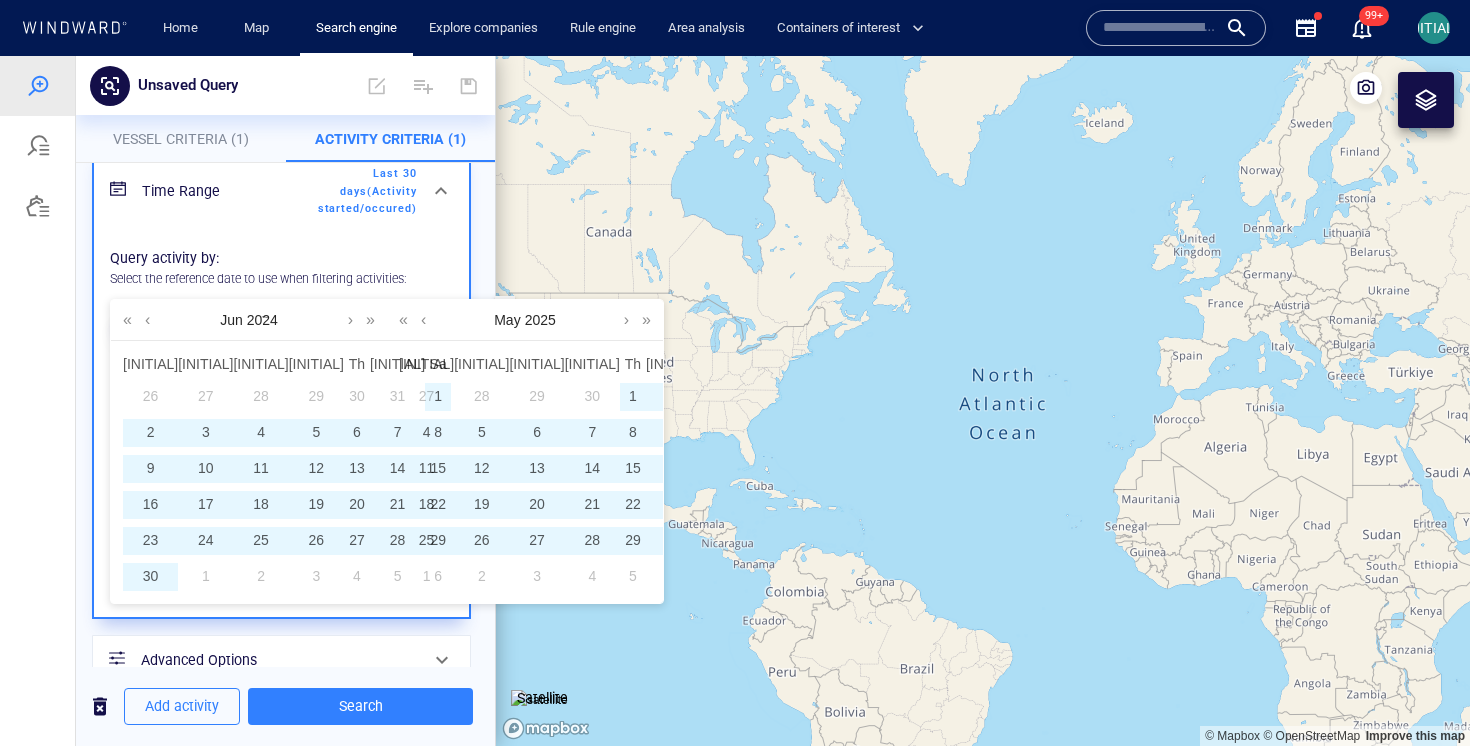 click on "31" at bounding box center (714, 541) 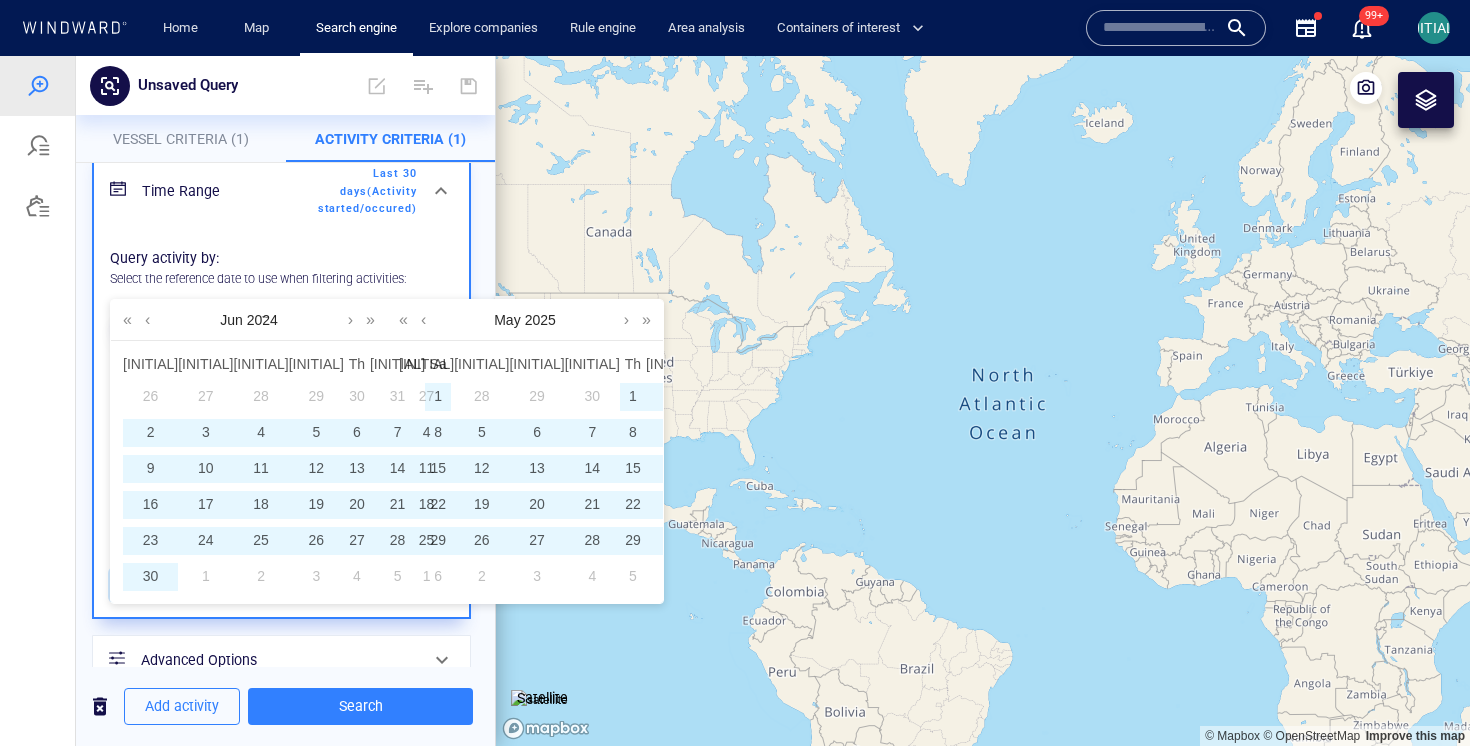 type on "**********" 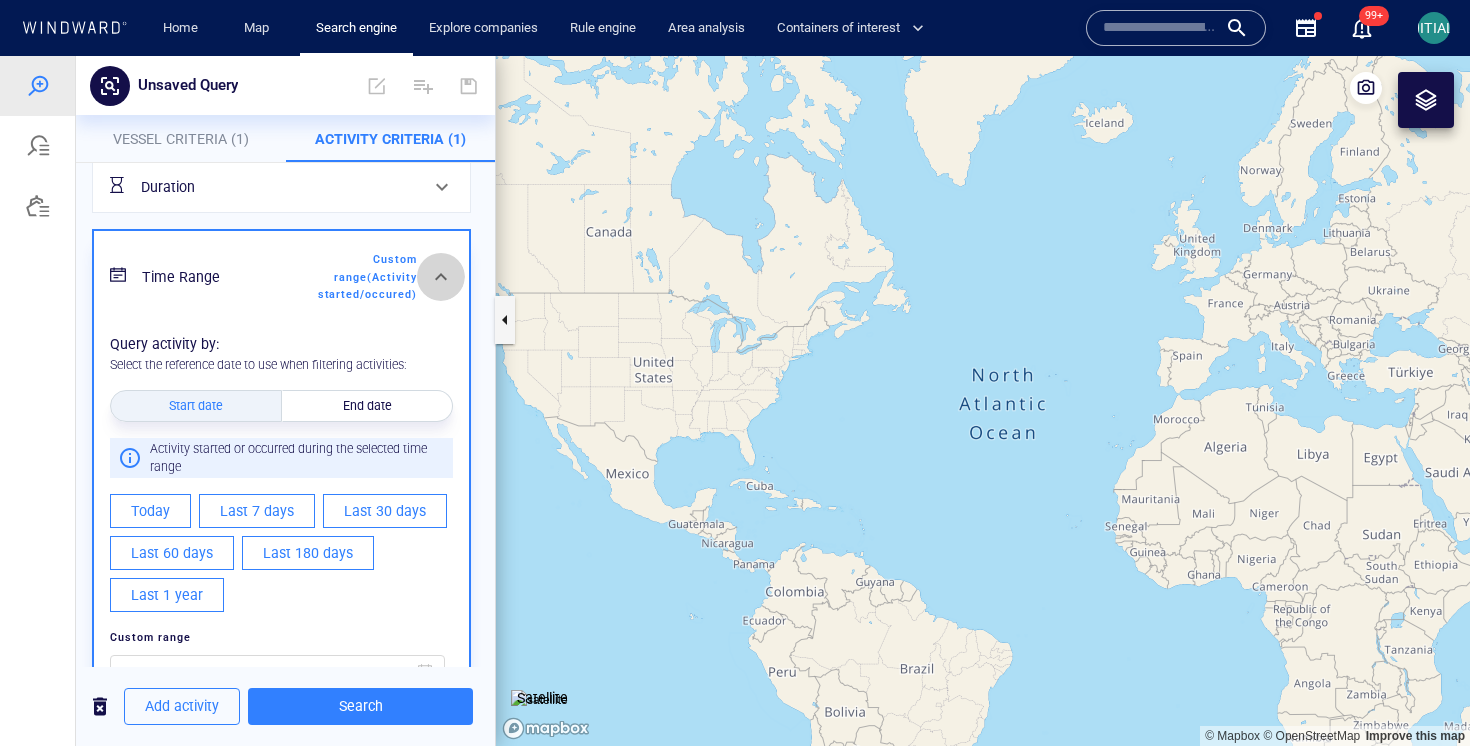 click at bounding box center [441, 277] 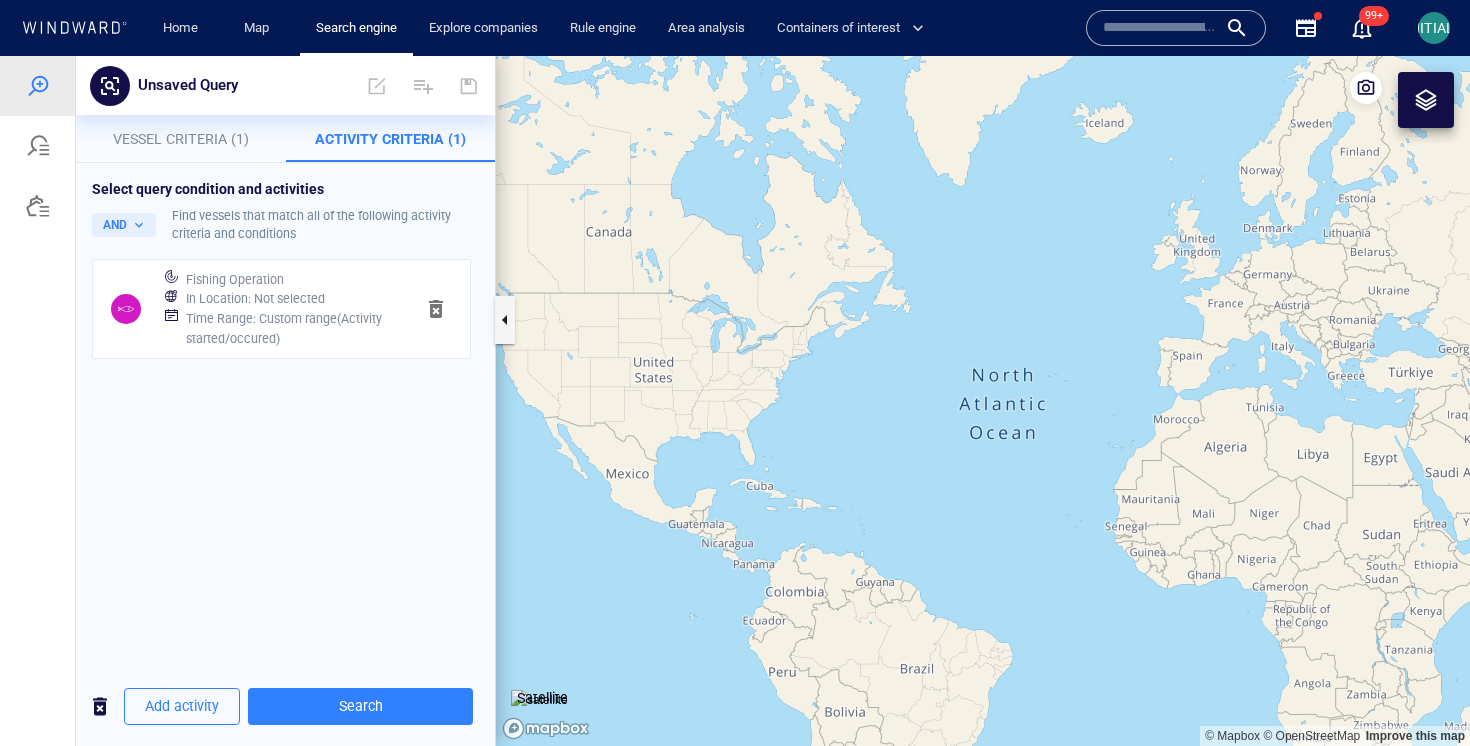click on "In Location :   Not selected" at bounding box center (292, 299) 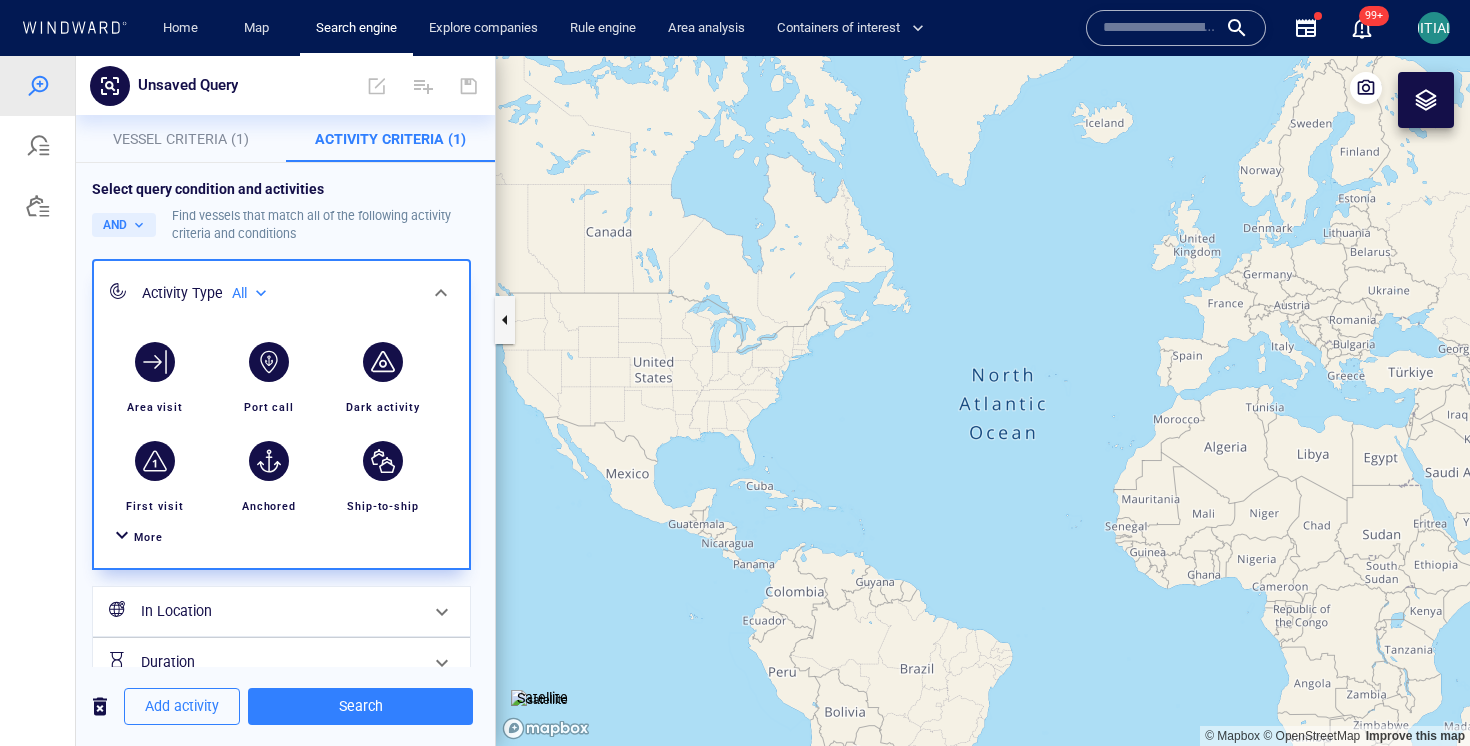 click on "In Location" at bounding box center [279, 611] 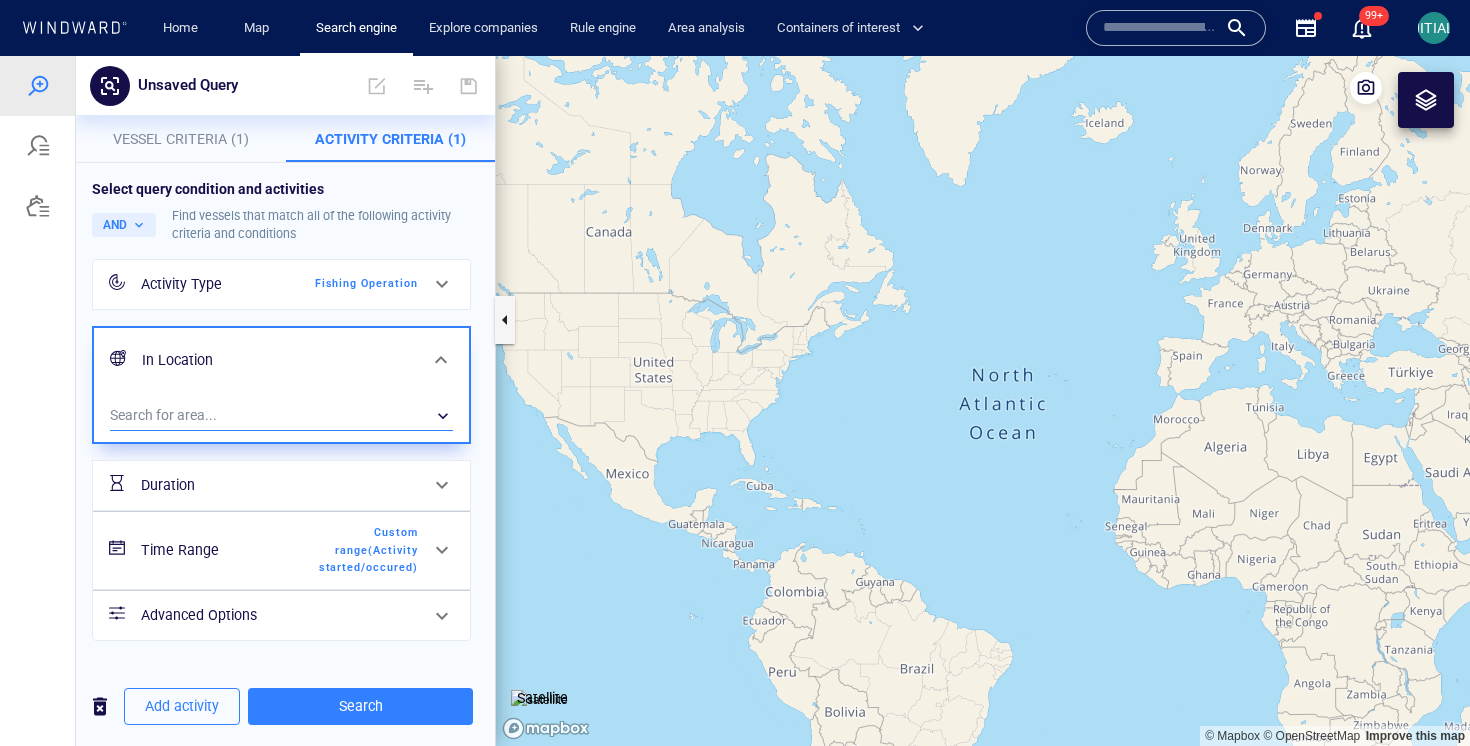 click on "​" at bounding box center (281, 416) 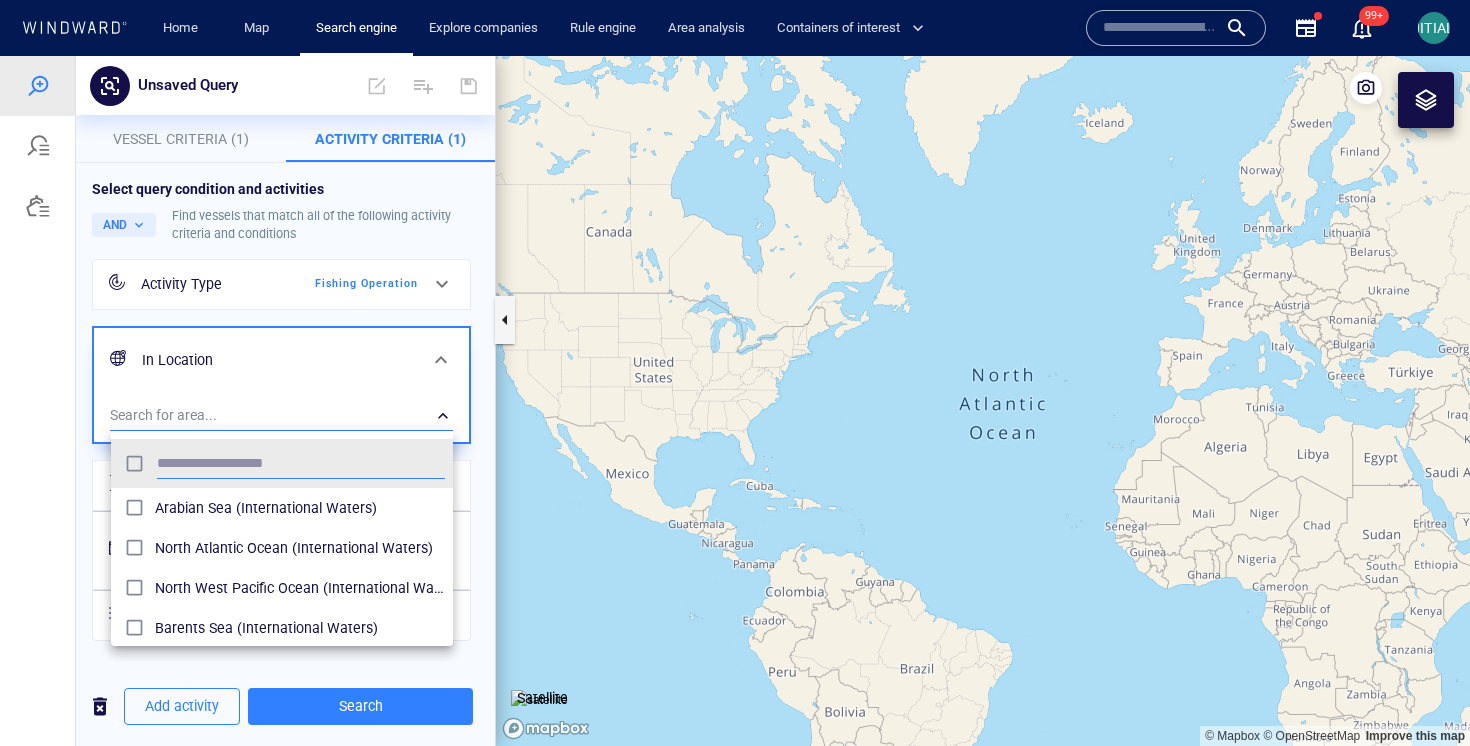 scroll, scrollTop: 0, scrollLeft: 1, axis: horizontal 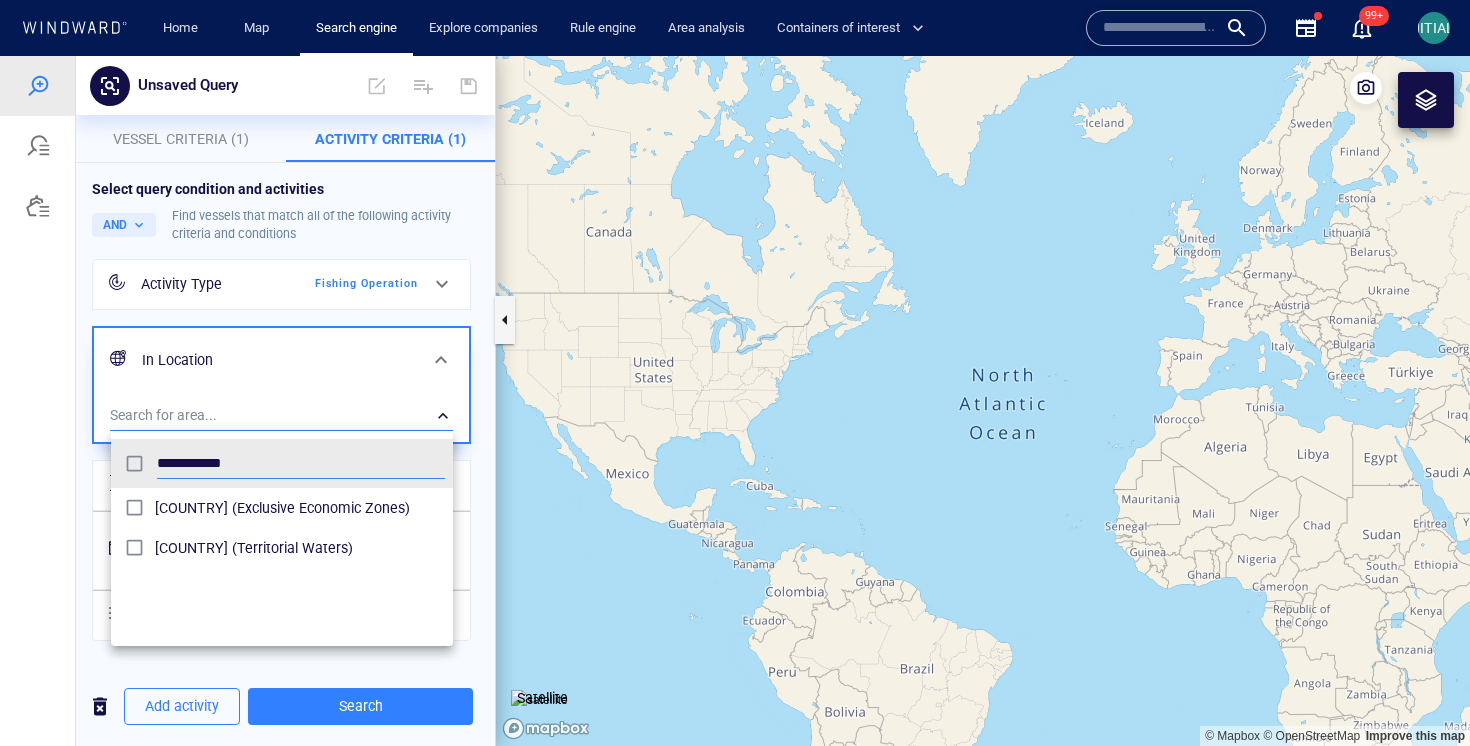 type on "**********" 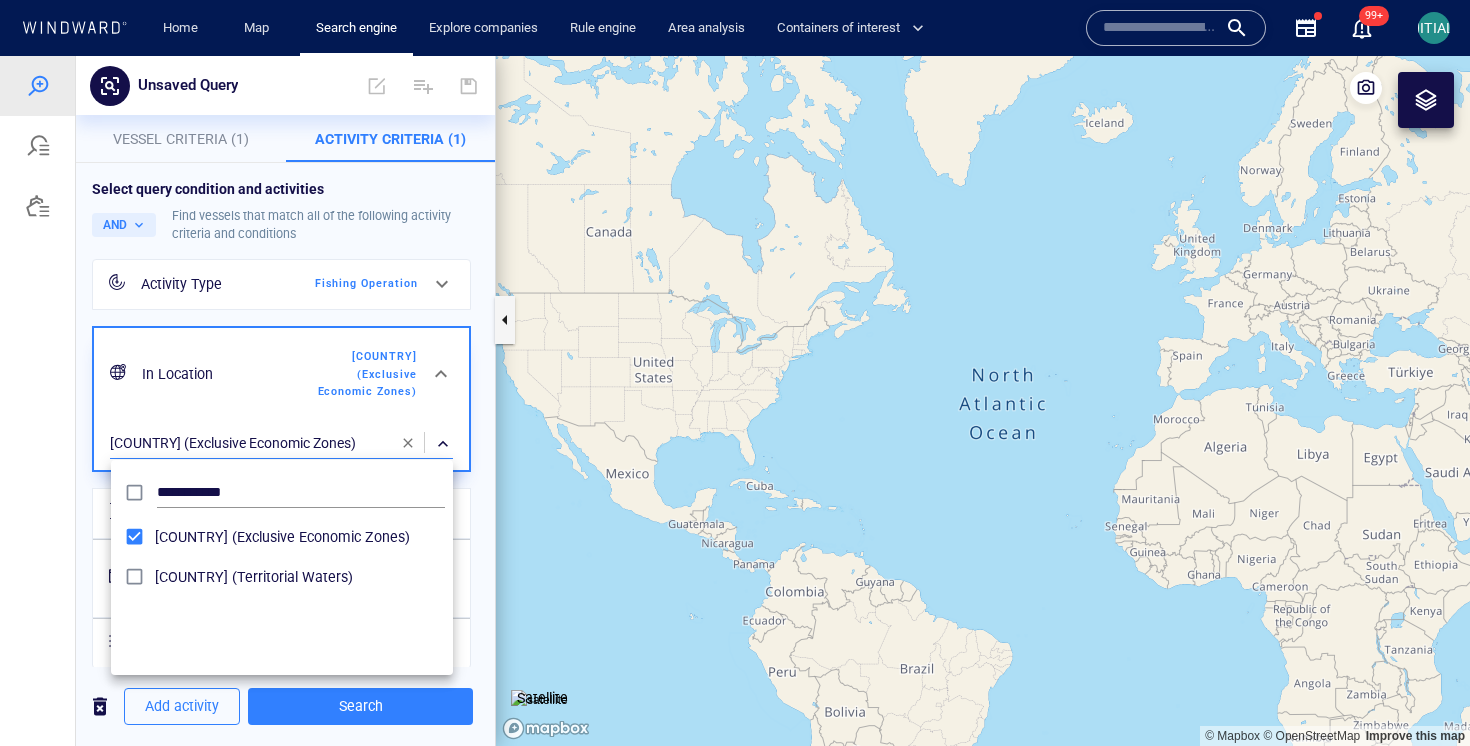 click at bounding box center [735, 401] 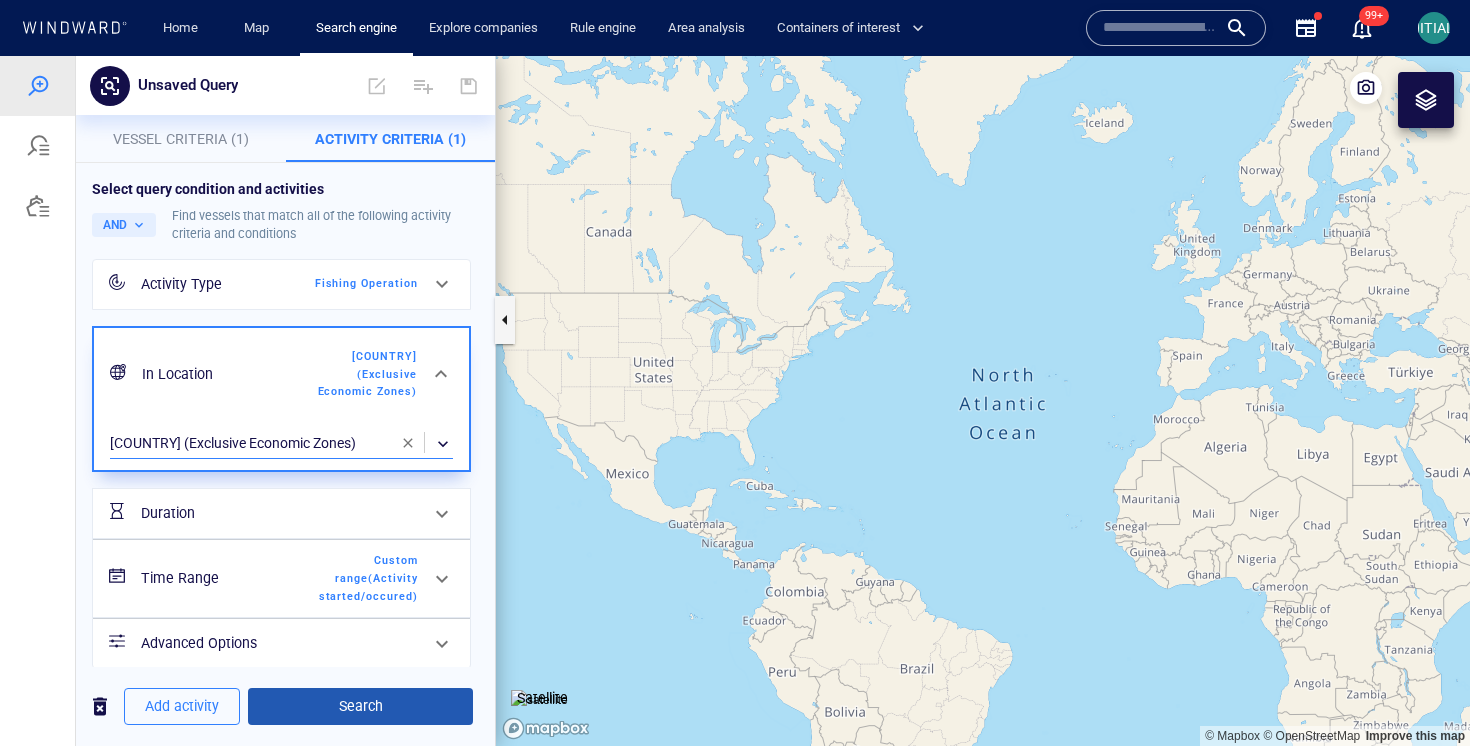 click on "Search" at bounding box center [360, 706] 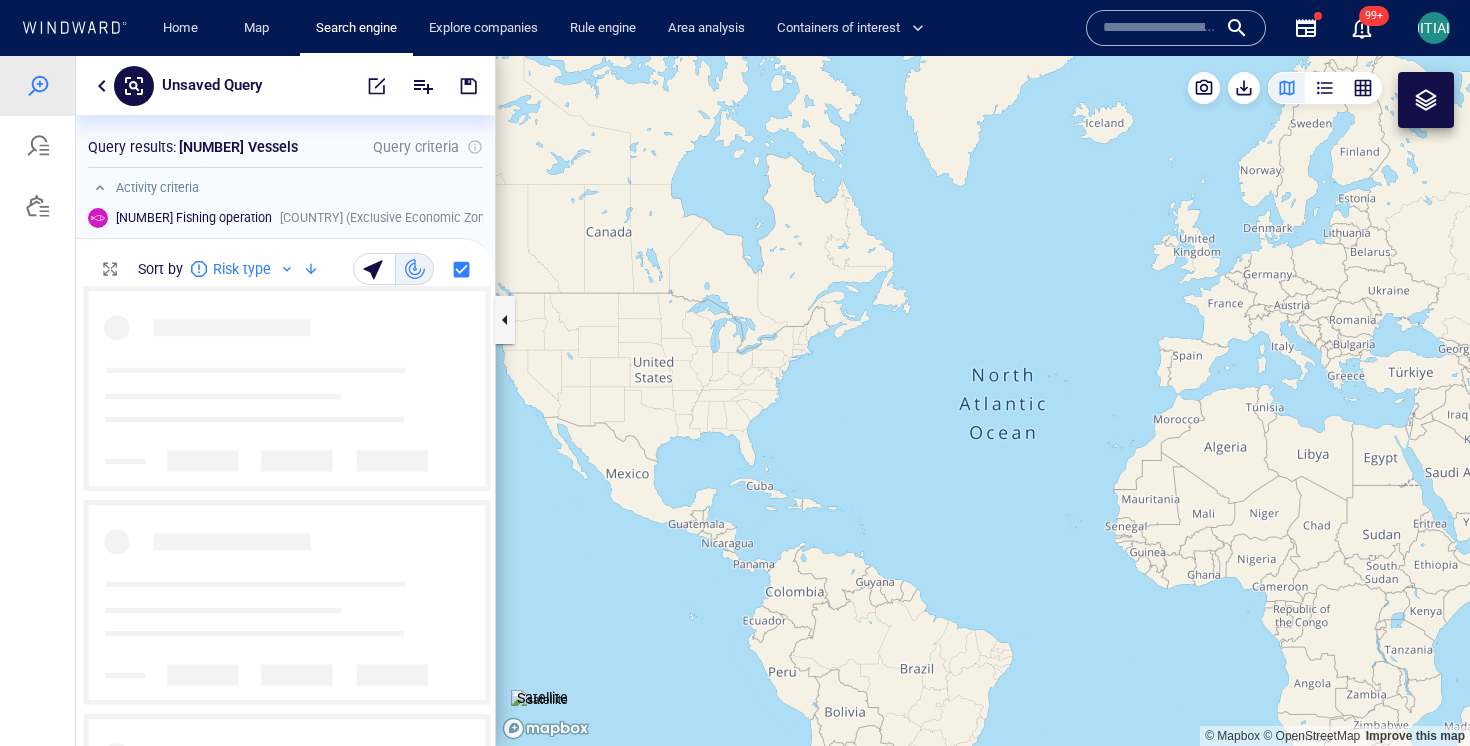 scroll, scrollTop: 1, scrollLeft: 1, axis: both 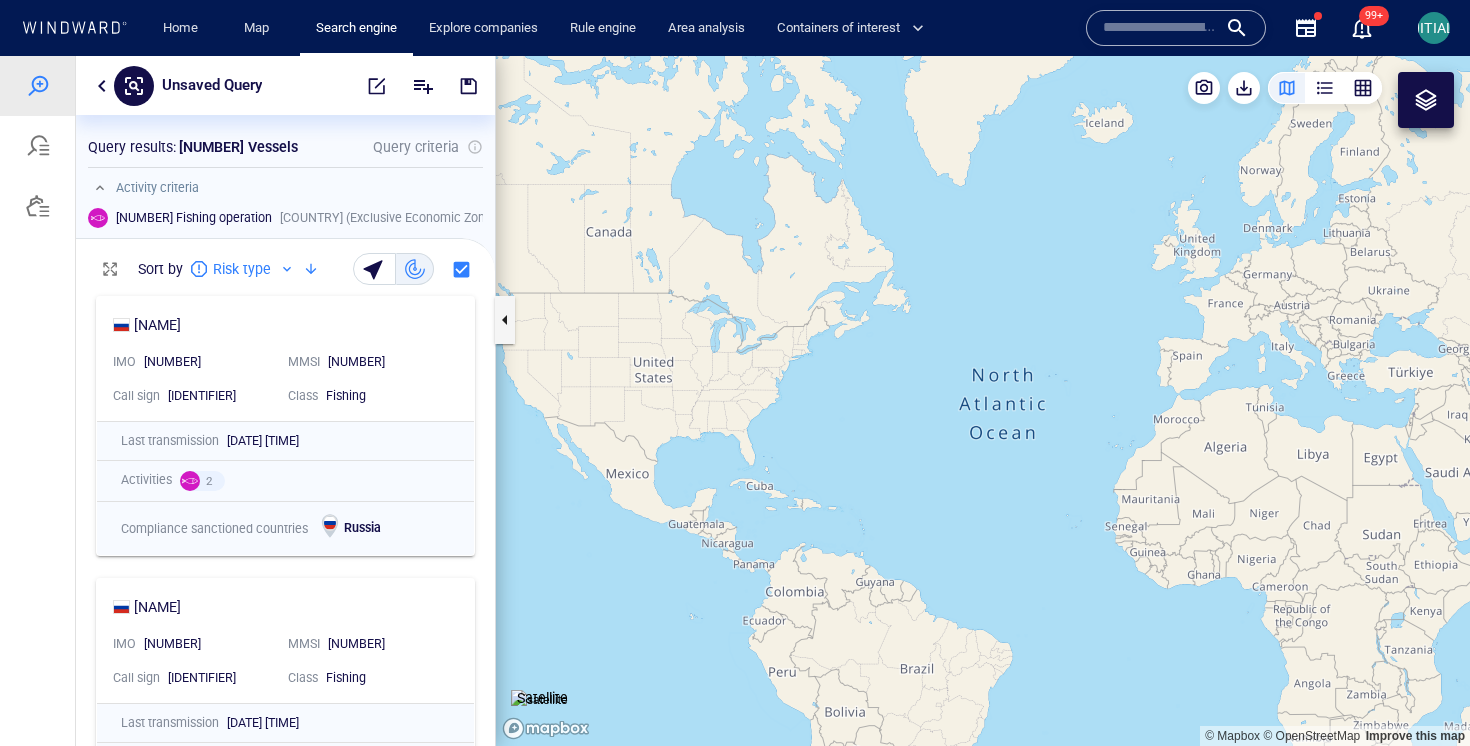 drag, startPoint x: 663, startPoint y: 498, endPoint x: 1154, endPoint y: 481, distance: 491.29422 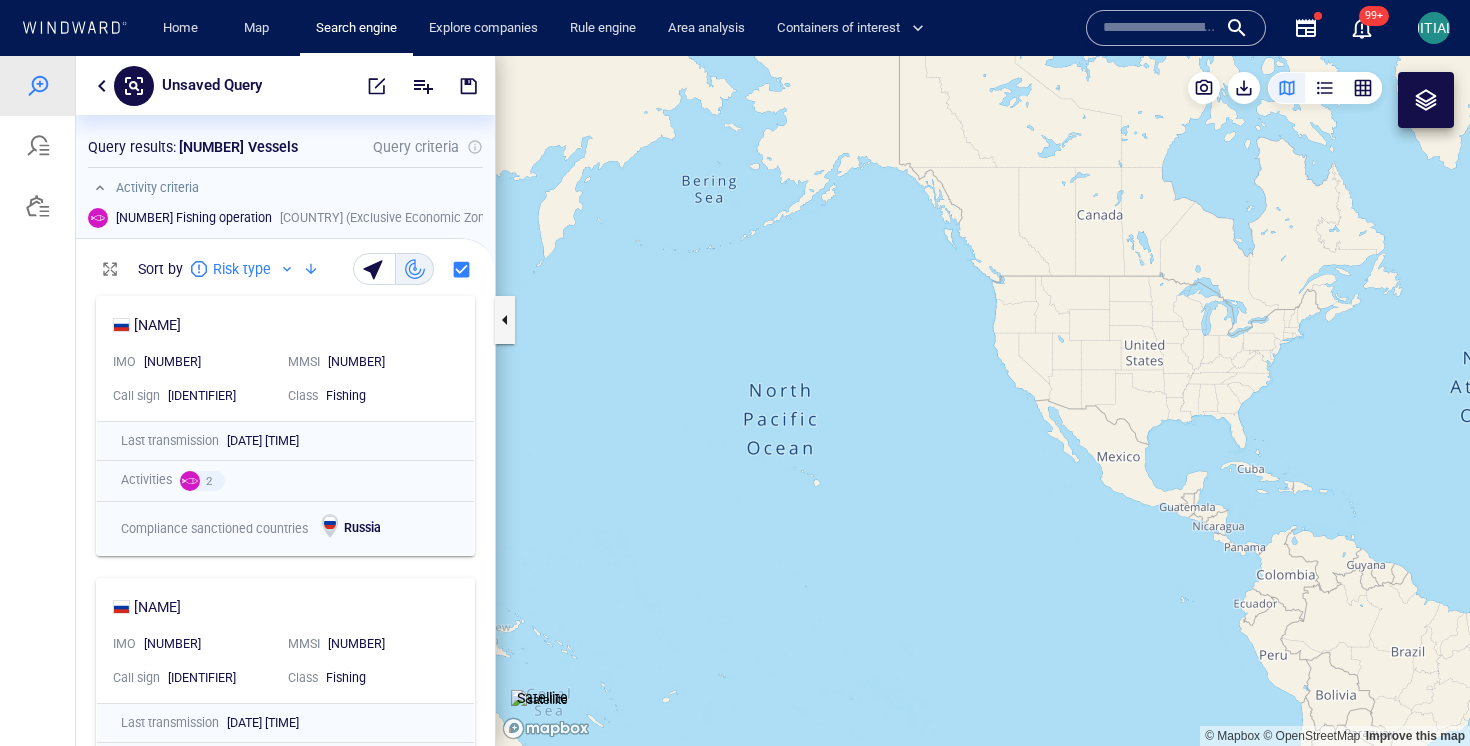 drag, startPoint x: 792, startPoint y: 451, endPoint x: 1205, endPoint y: 452, distance: 413.00122 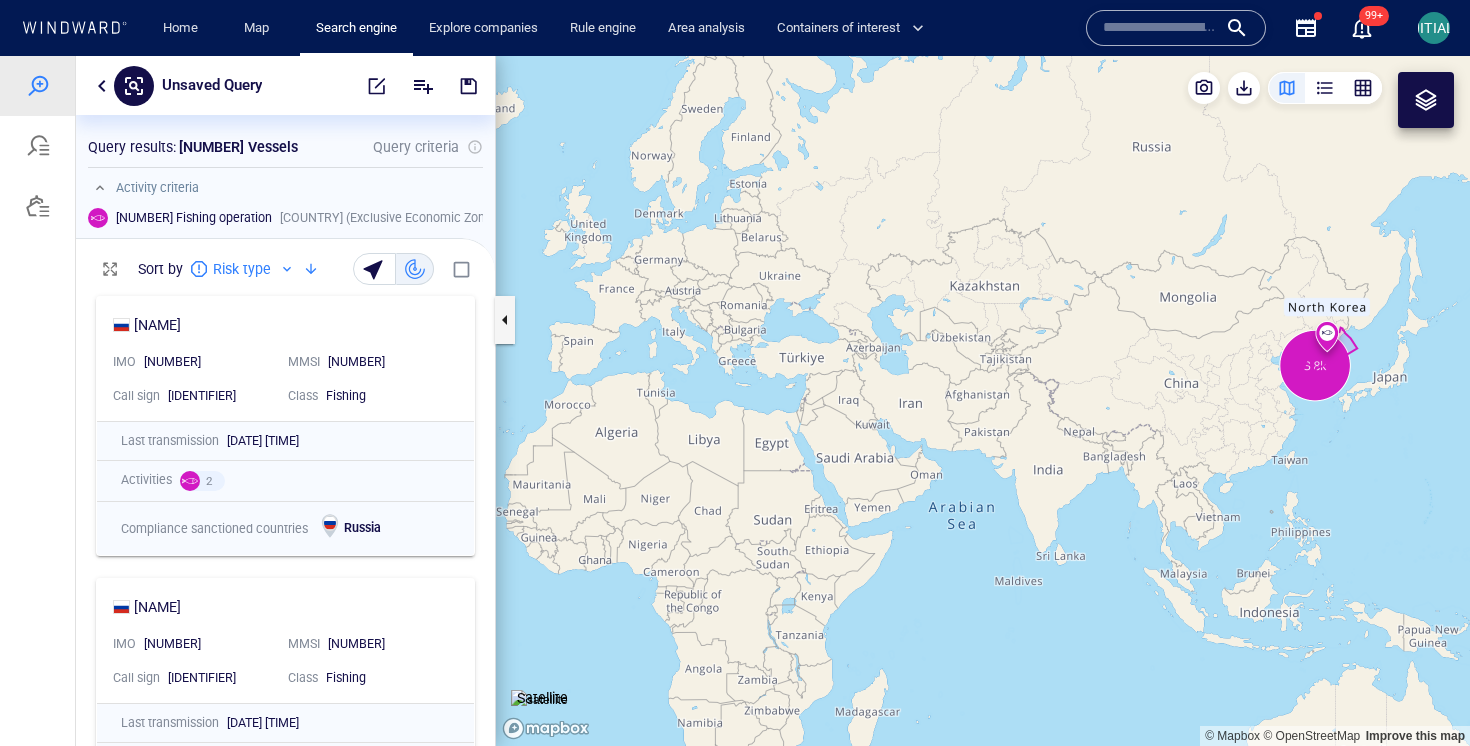 drag, startPoint x: 1297, startPoint y: 483, endPoint x: 1083, endPoint y: 470, distance: 214.3945 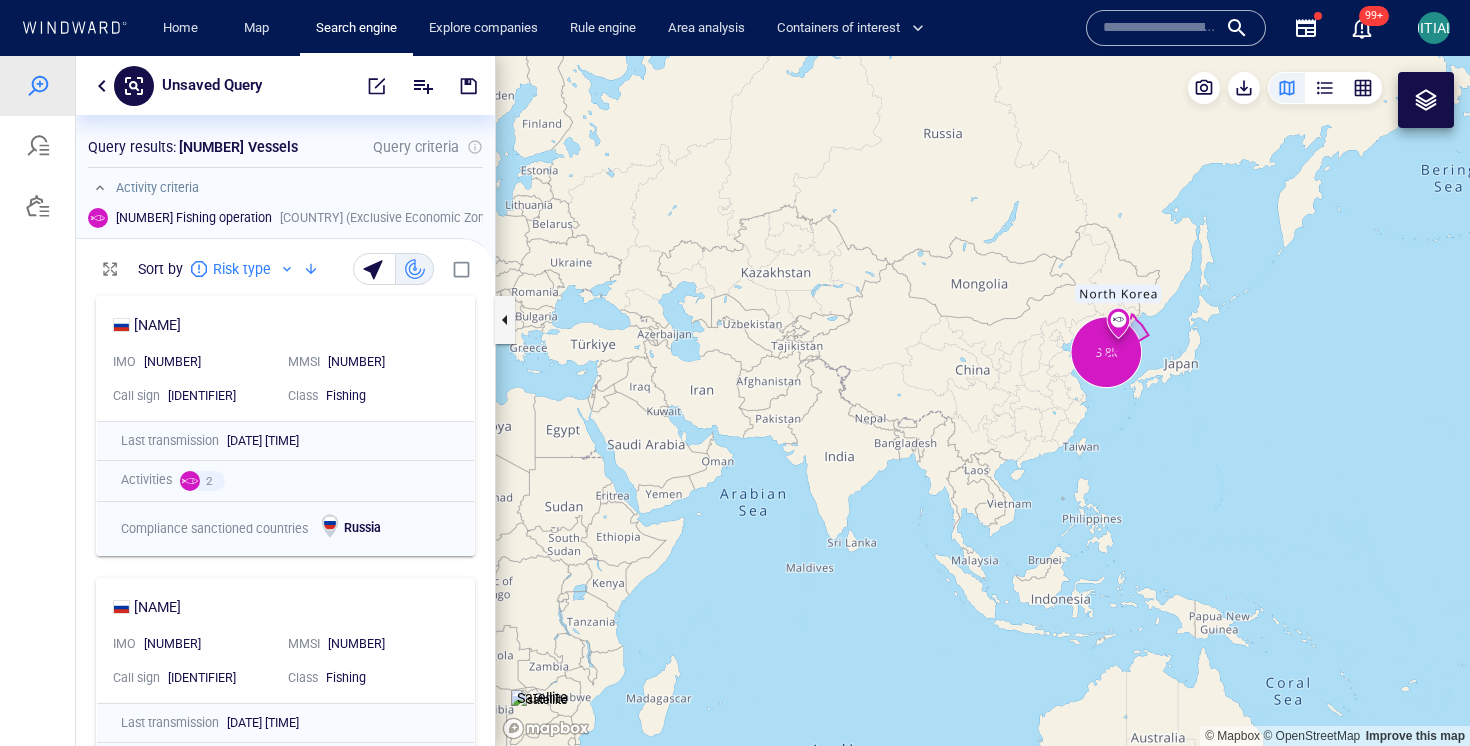 click at bounding box center [983, 401] 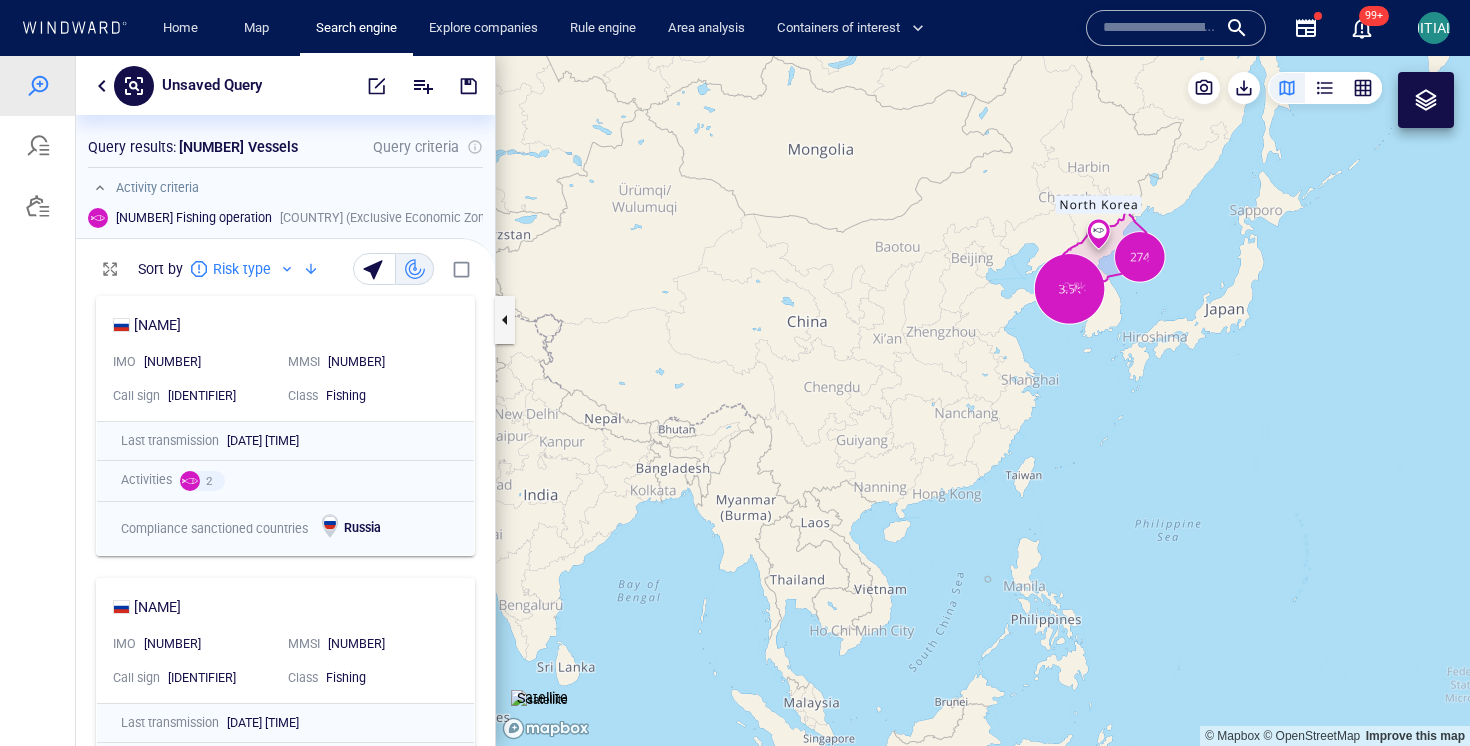 click at bounding box center (983, 401) 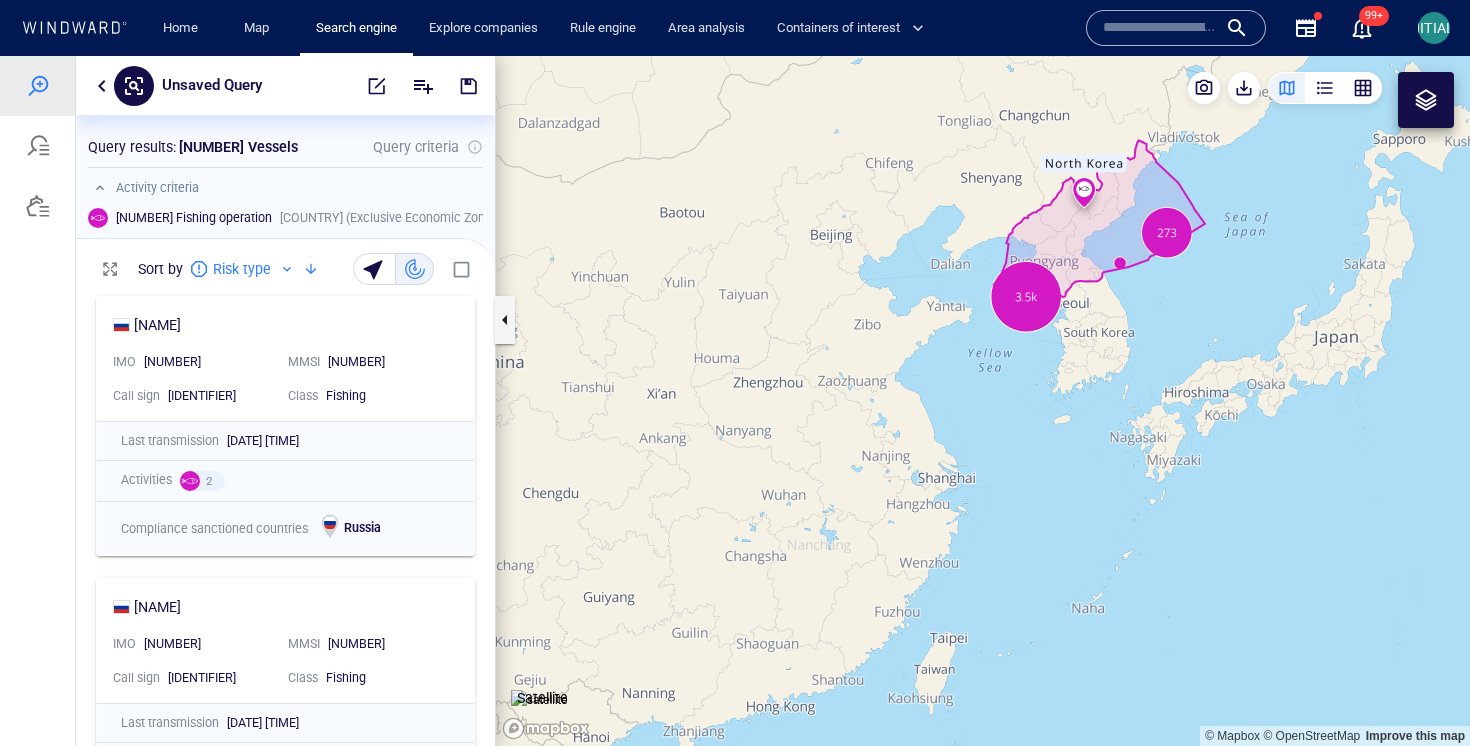 drag, startPoint x: 1101, startPoint y: 317, endPoint x: 1098, endPoint y: 488, distance: 171.0263 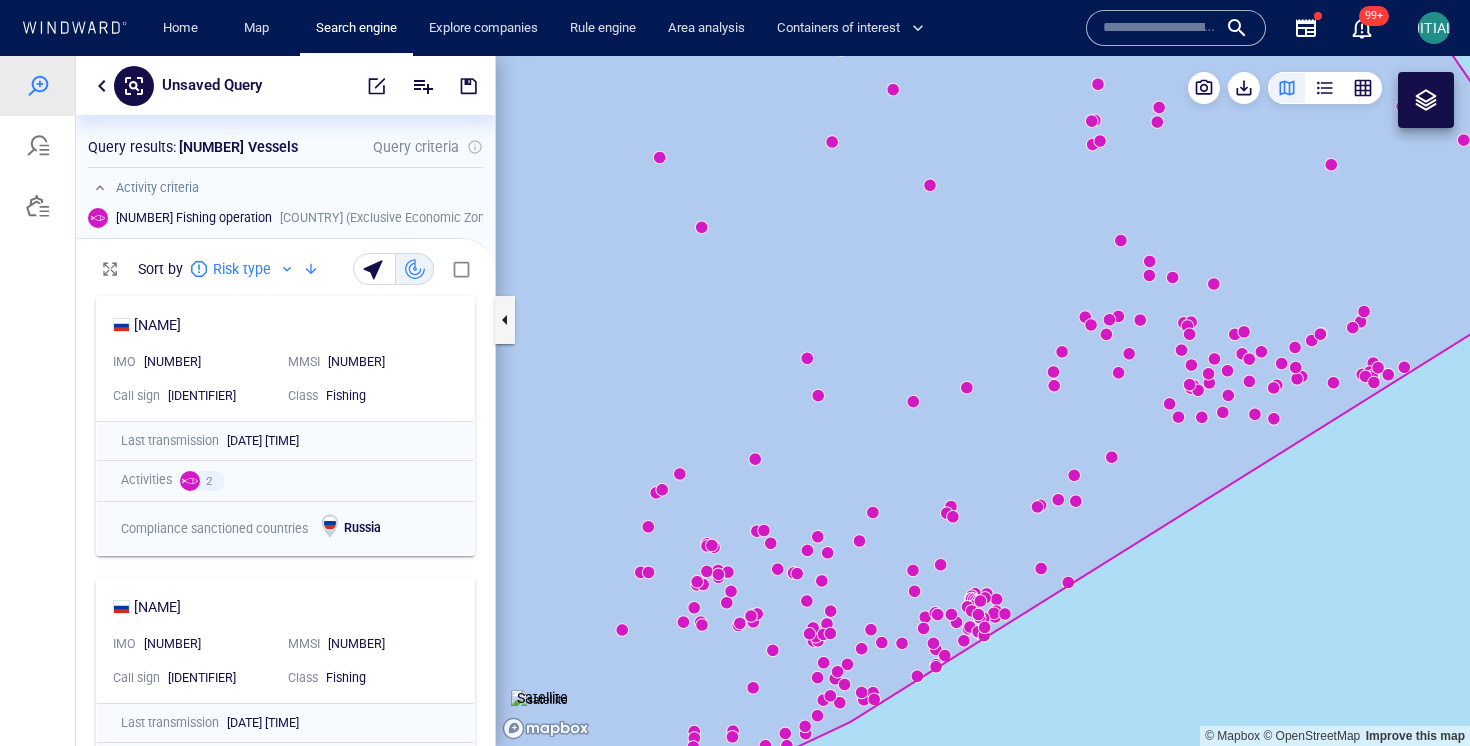 click at bounding box center [983, 401] 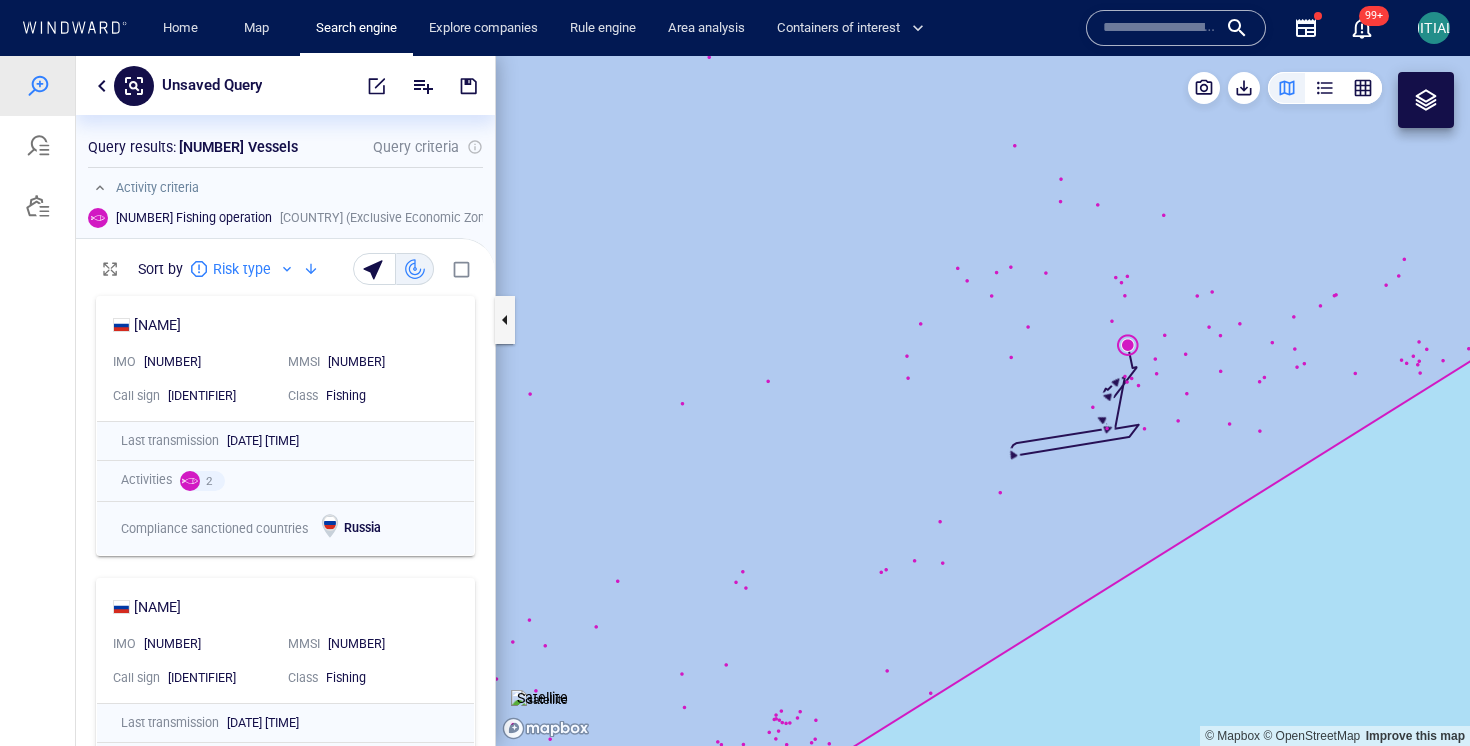 click at bounding box center [983, 401] 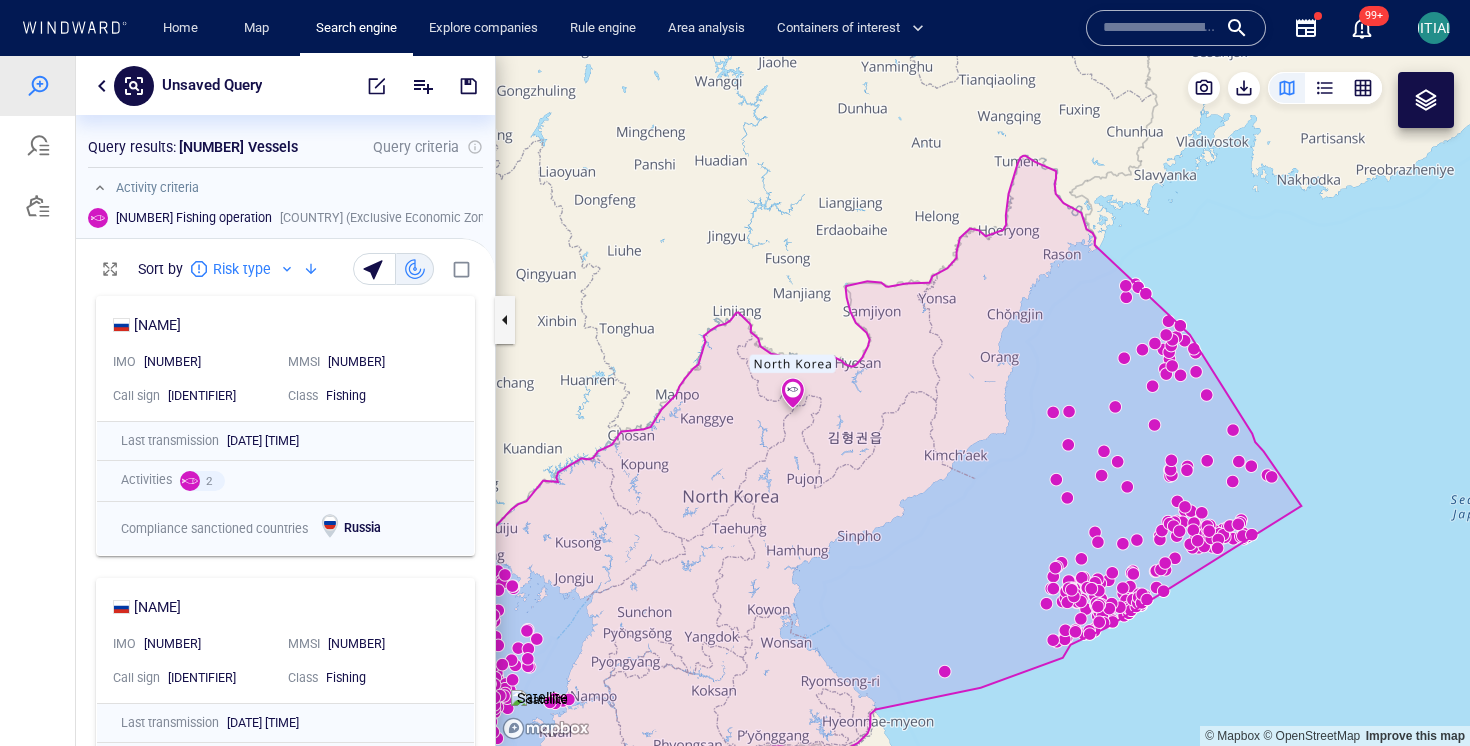 drag, startPoint x: 929, startPoint y: 536, endPoint x: 1060, endPoint y: 465, distance: 149.00336 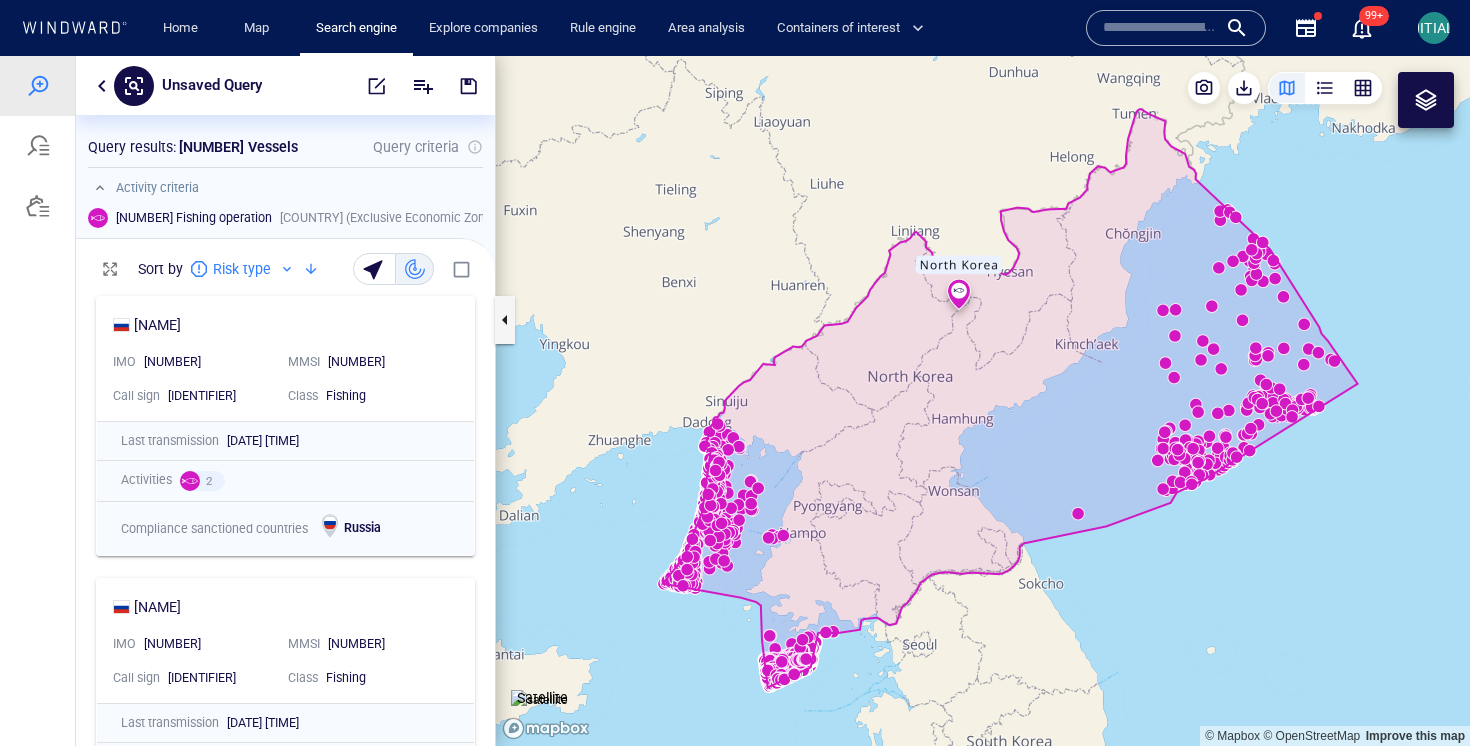 drag, startPoint x: 1062, startPoint y: 464, endPoint x: 1075, endPoint y: 397, distance: 68.24954 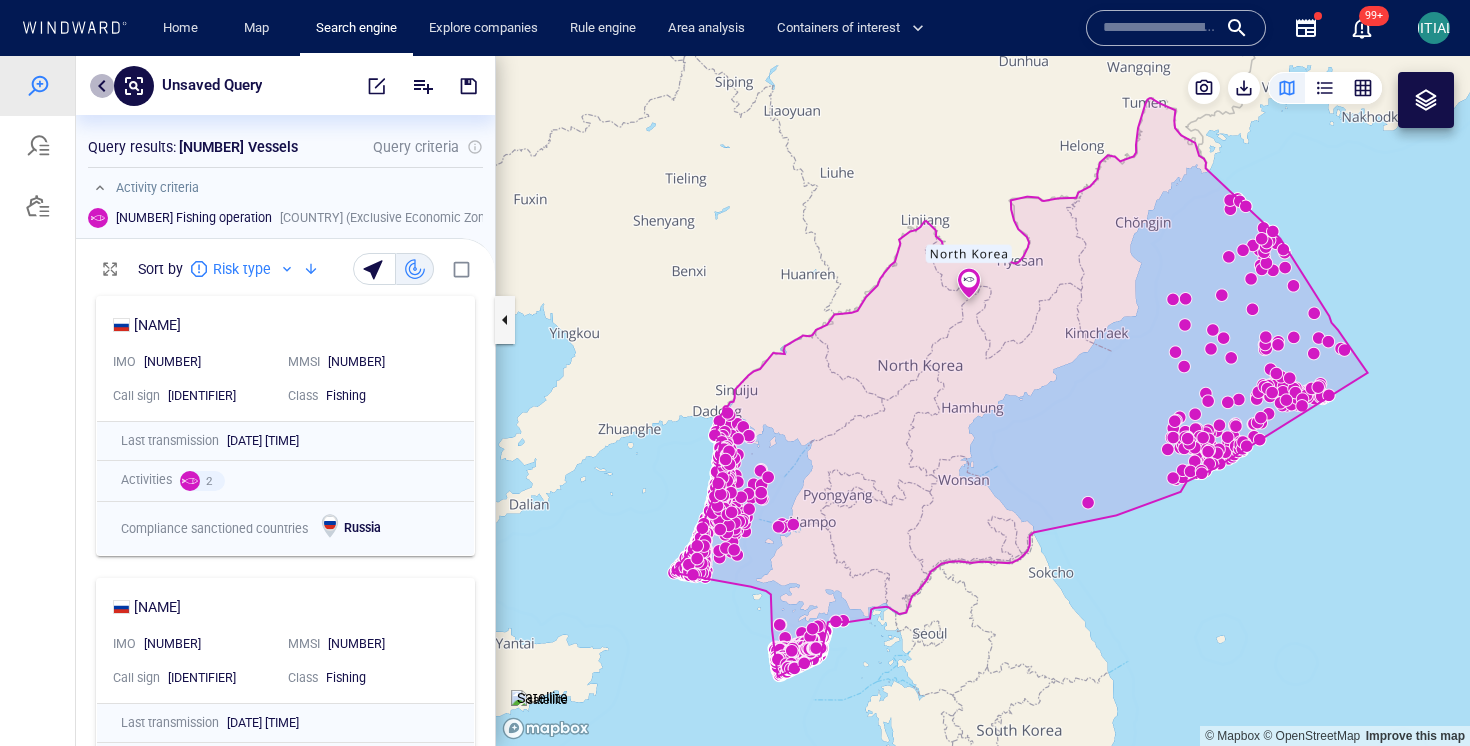 click at bounding box center [102, 86] 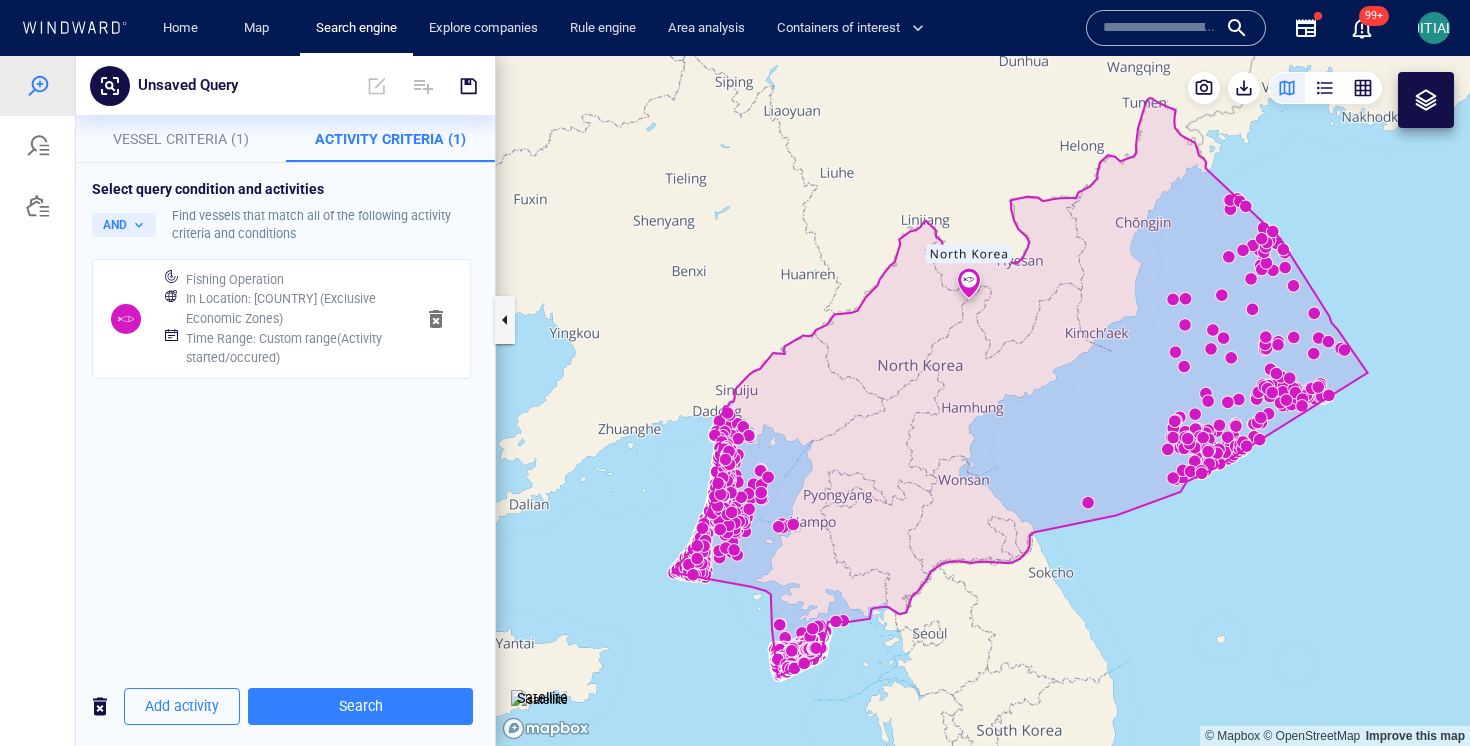 click on "In Location :   [COUNTRY] (Exclusive Economic Zones)" at bounding box center [292, 308] 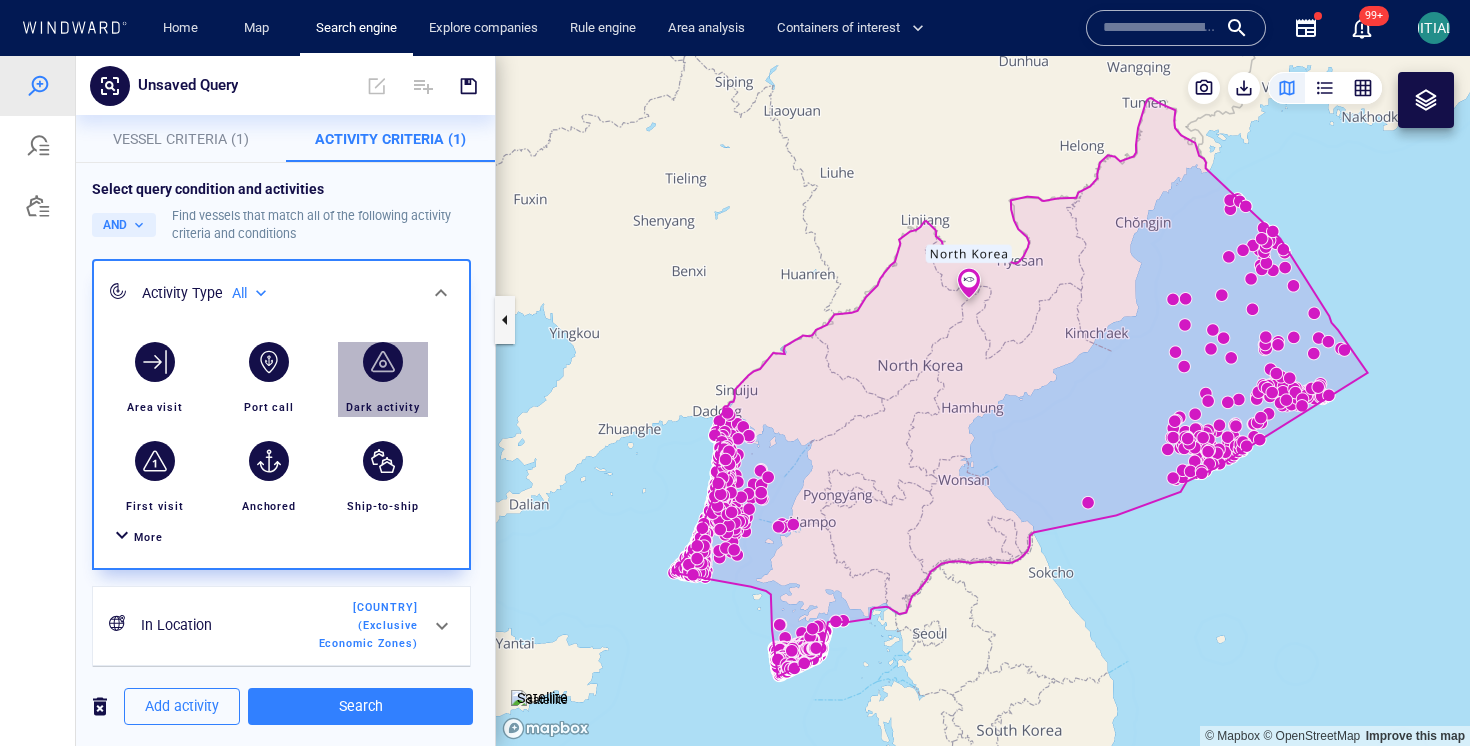 click at bounding box center (383, 362) 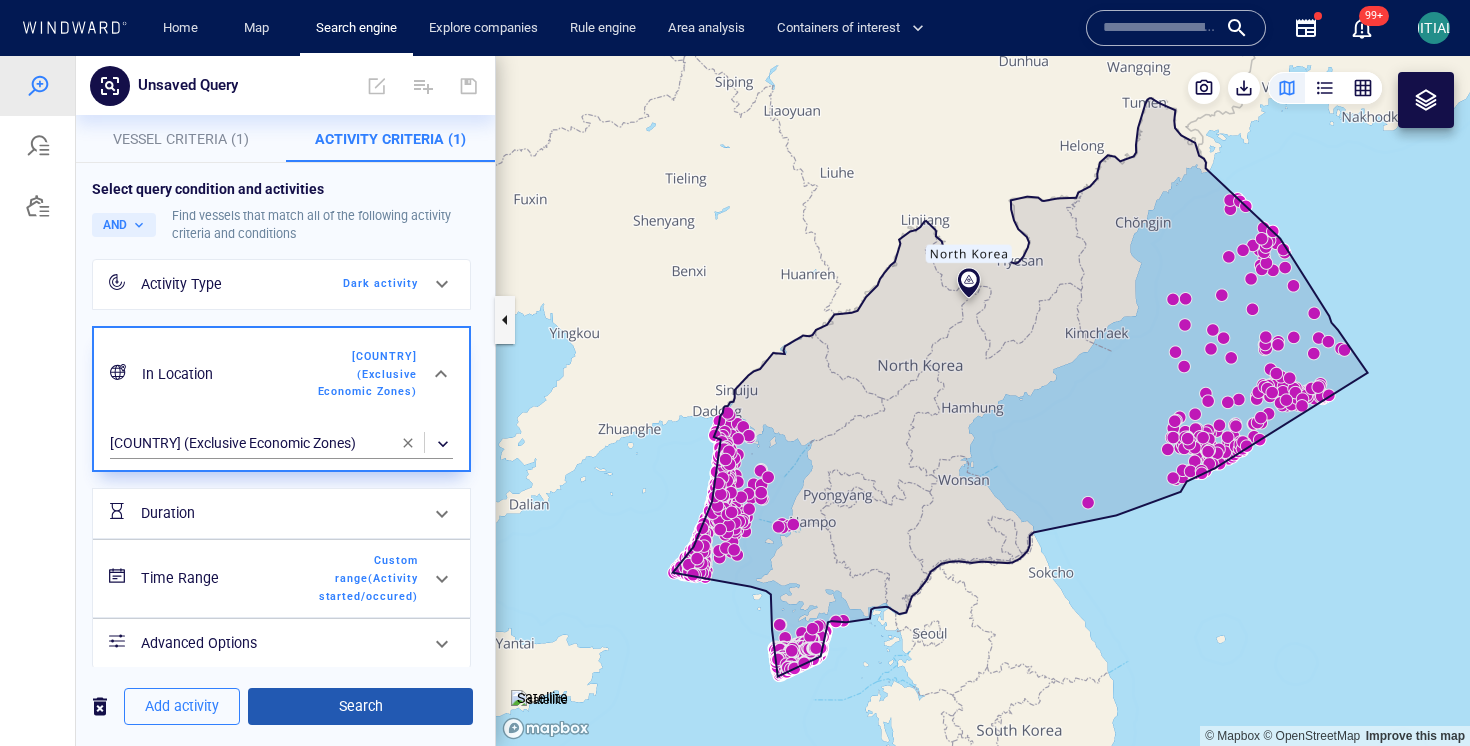 click on "Search" at bounding box center [360, 706] 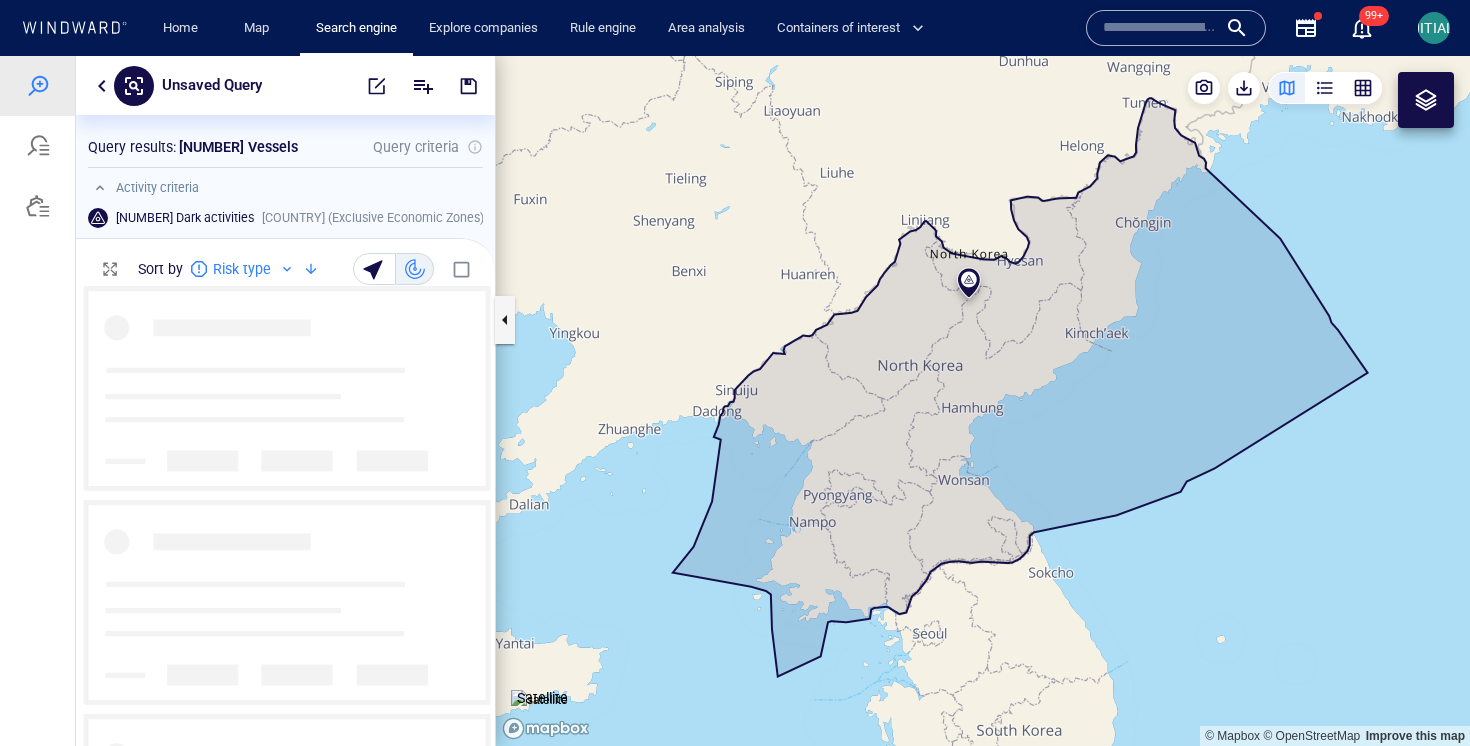 scroll, scrollTop: 1, scrollLeft: 1, axis: both 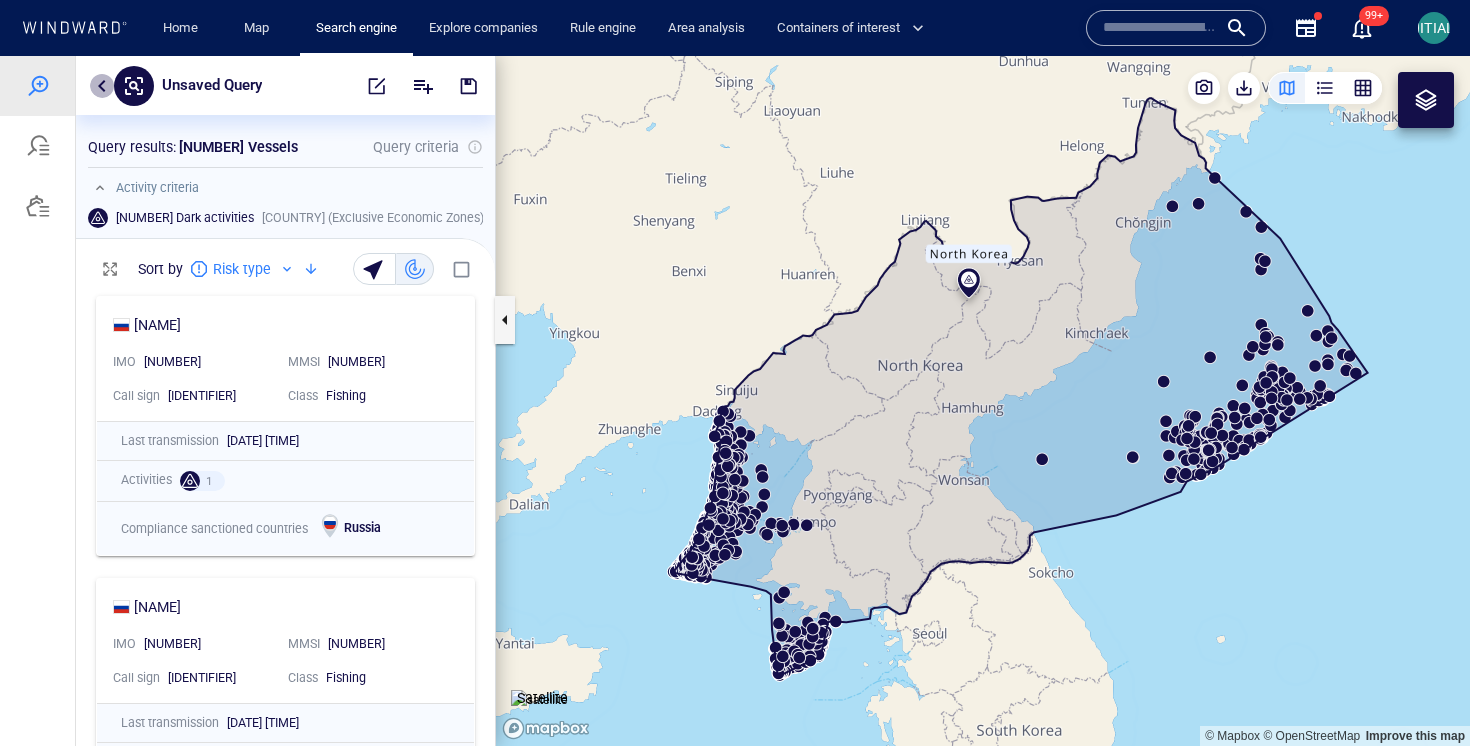 click at bounding box center (102, 86) 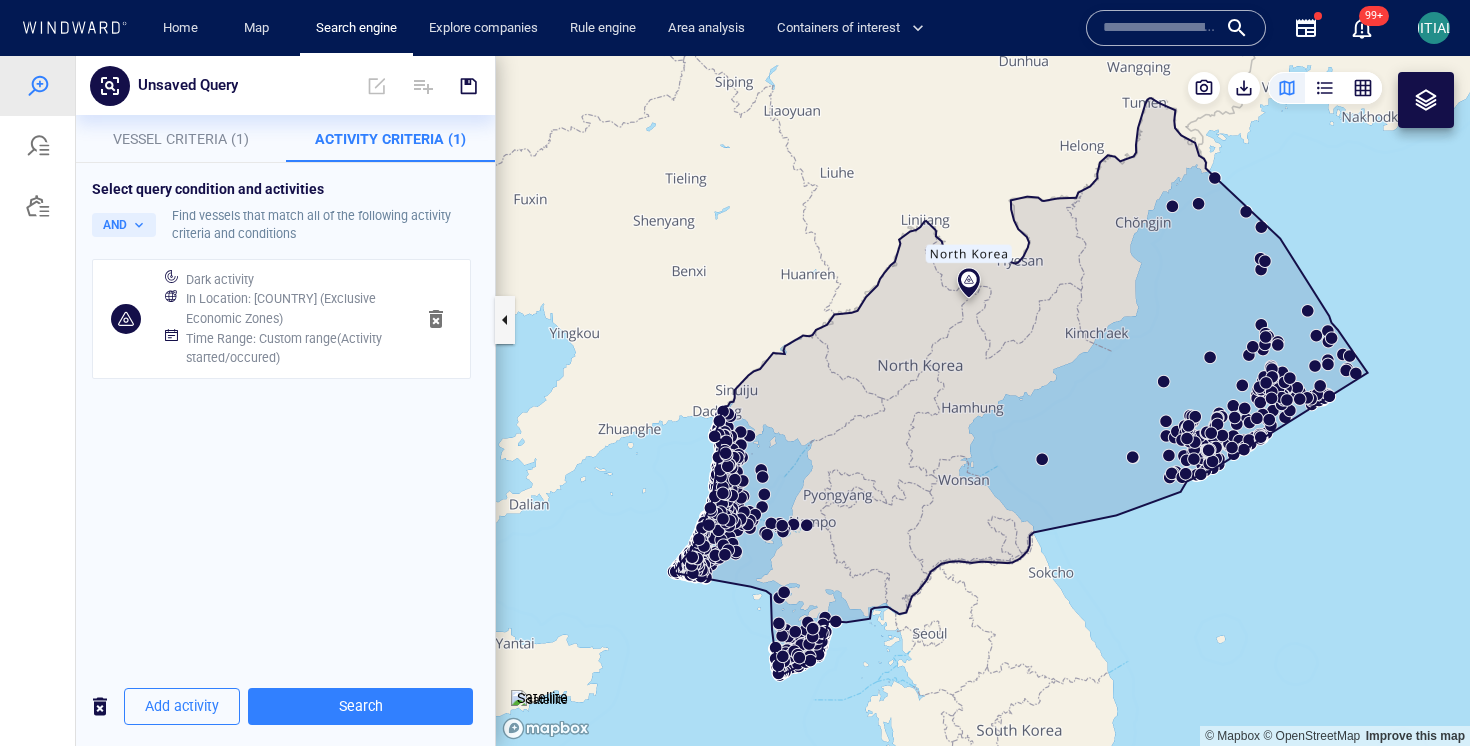 click on "In Location :   [COUNTRY] (Exclusive Economic Zones)" at bounding box center [292, 308] 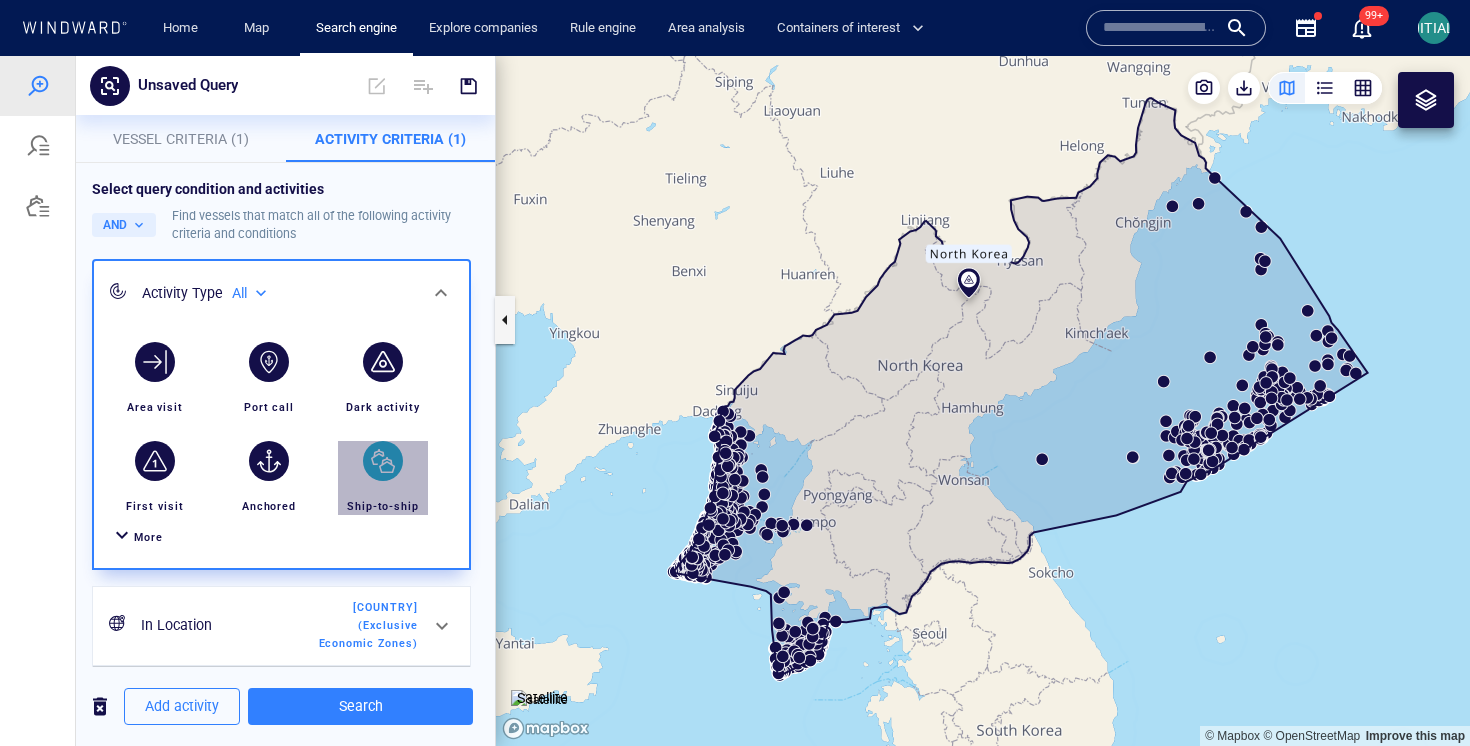 click at bounding box center [383, 461] 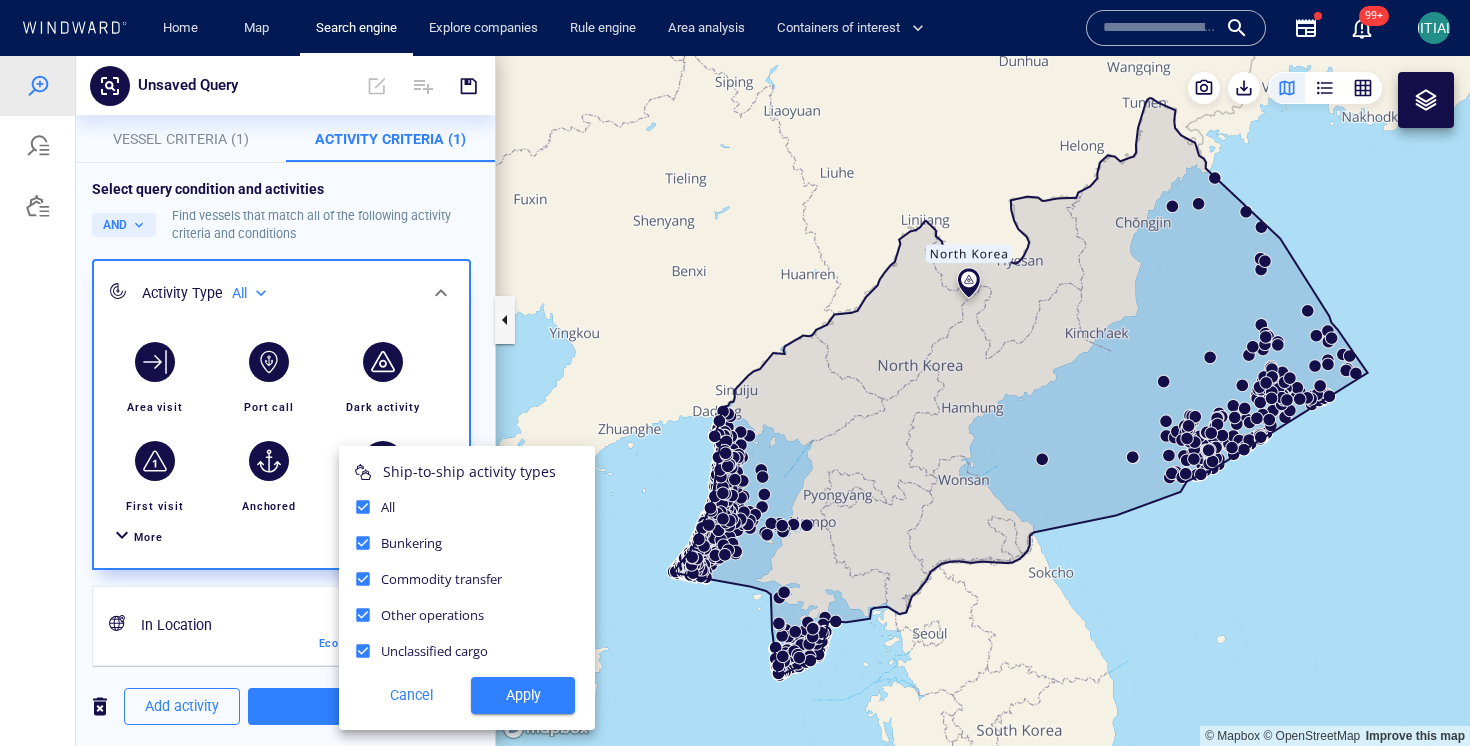 click on "Apply" at bounding box center [523, 695] 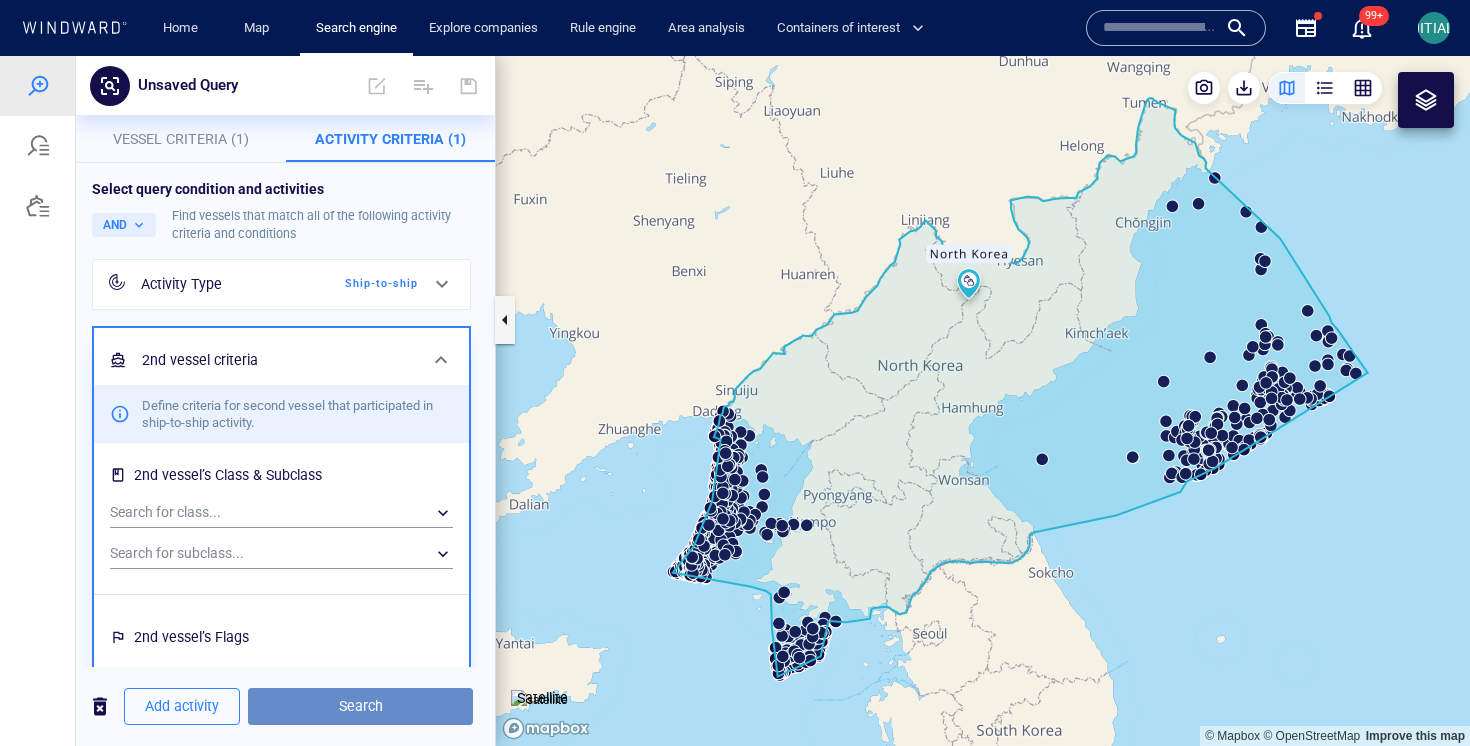 click on "Search" at bounding box center (360, 706) 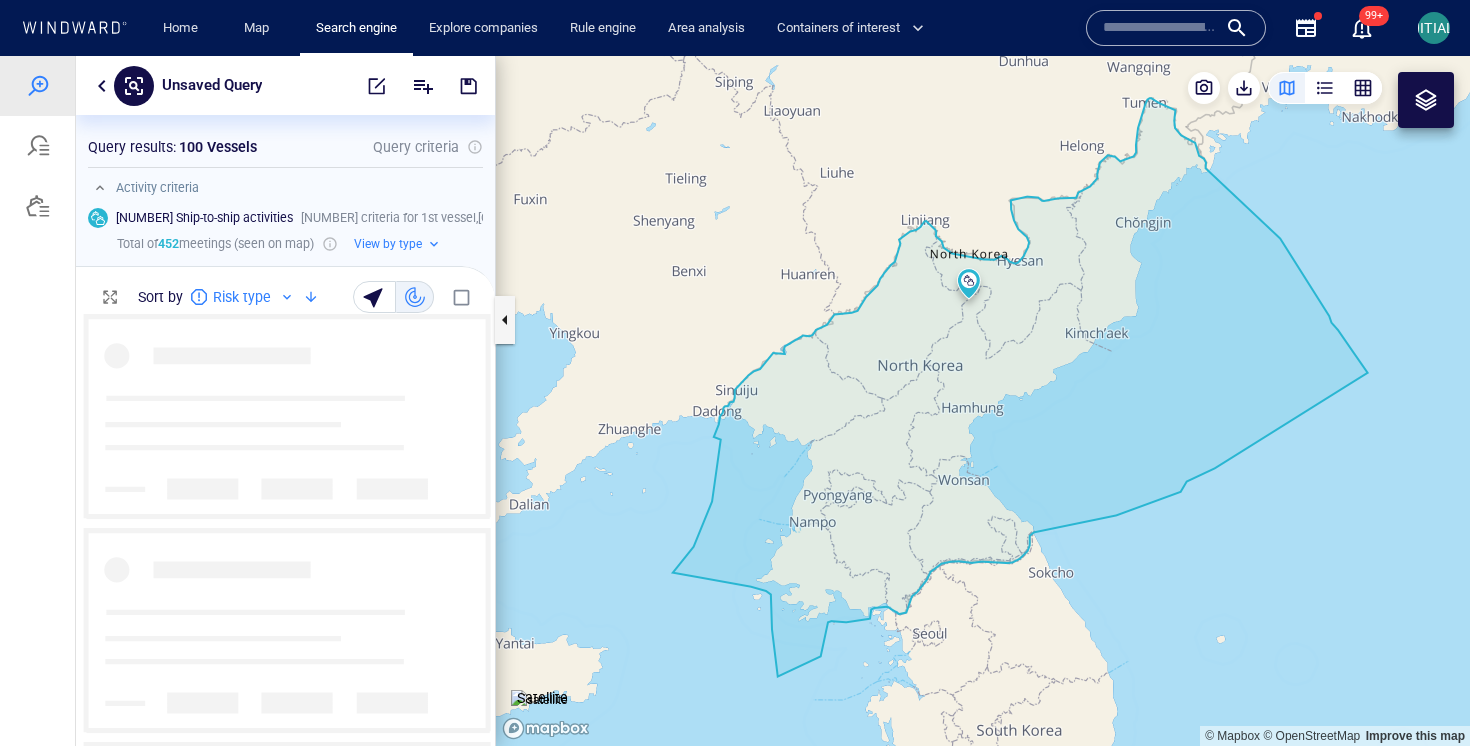 scroll, scrollTop: 1, scrollLeft: 1, axis: both 